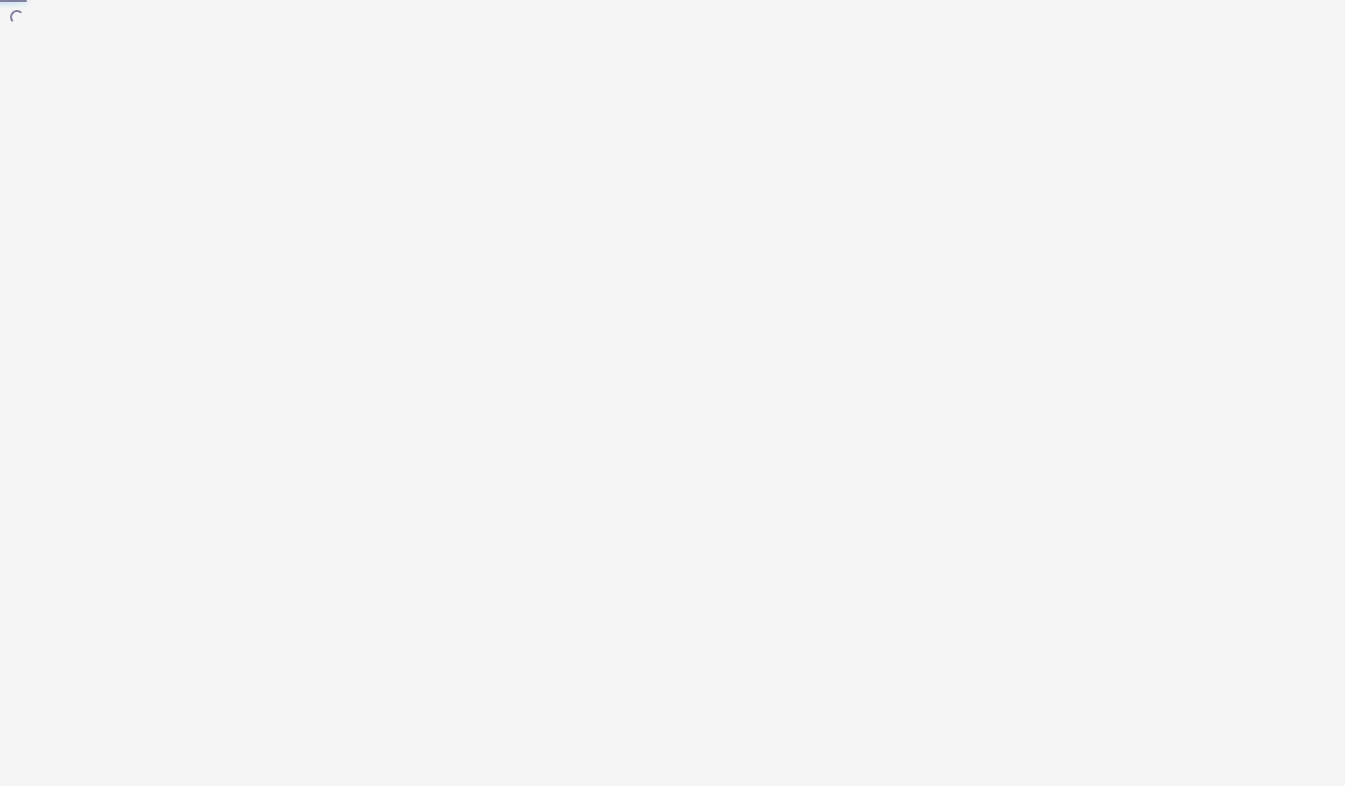 scroll, scrollTop: 0, scrollLeft: 0, axis: both 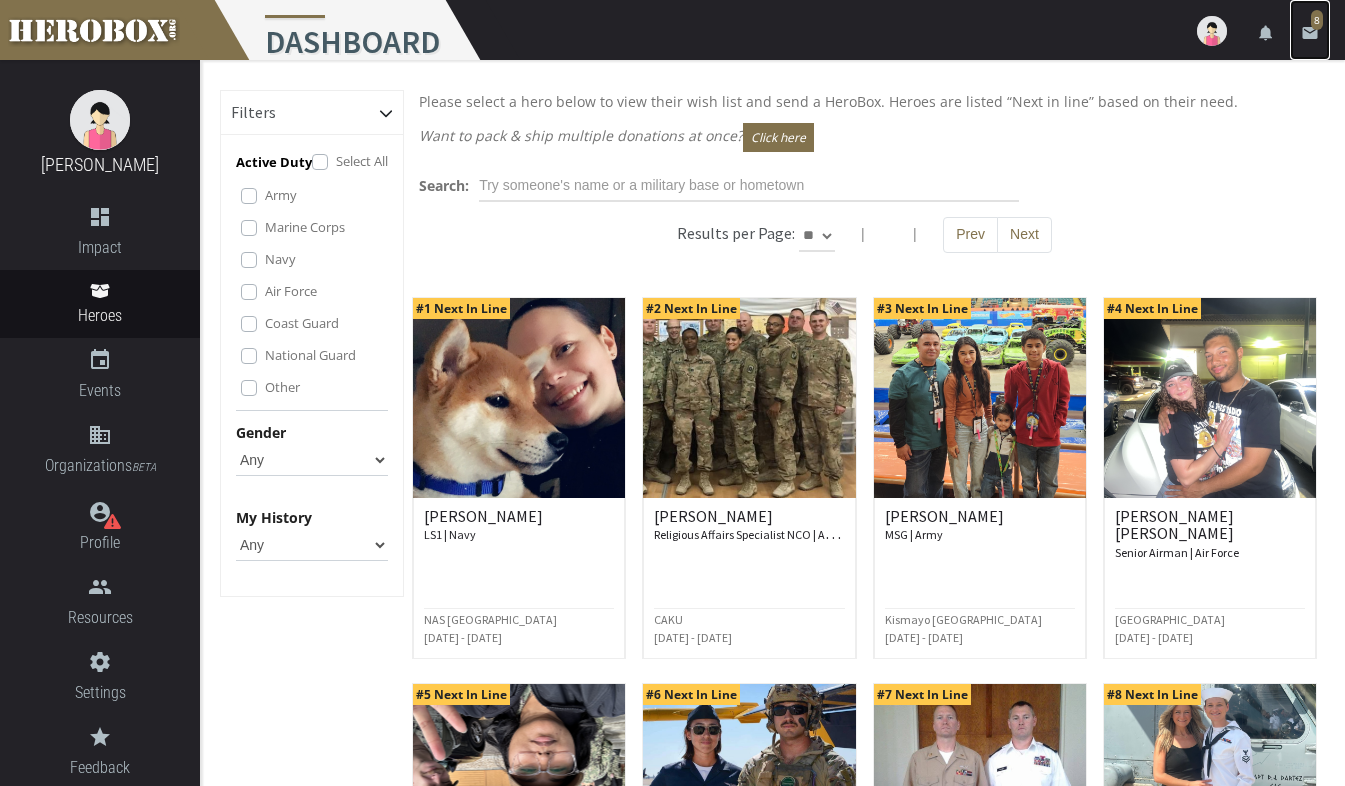 click on "email" at bounding box center [1310, 33] 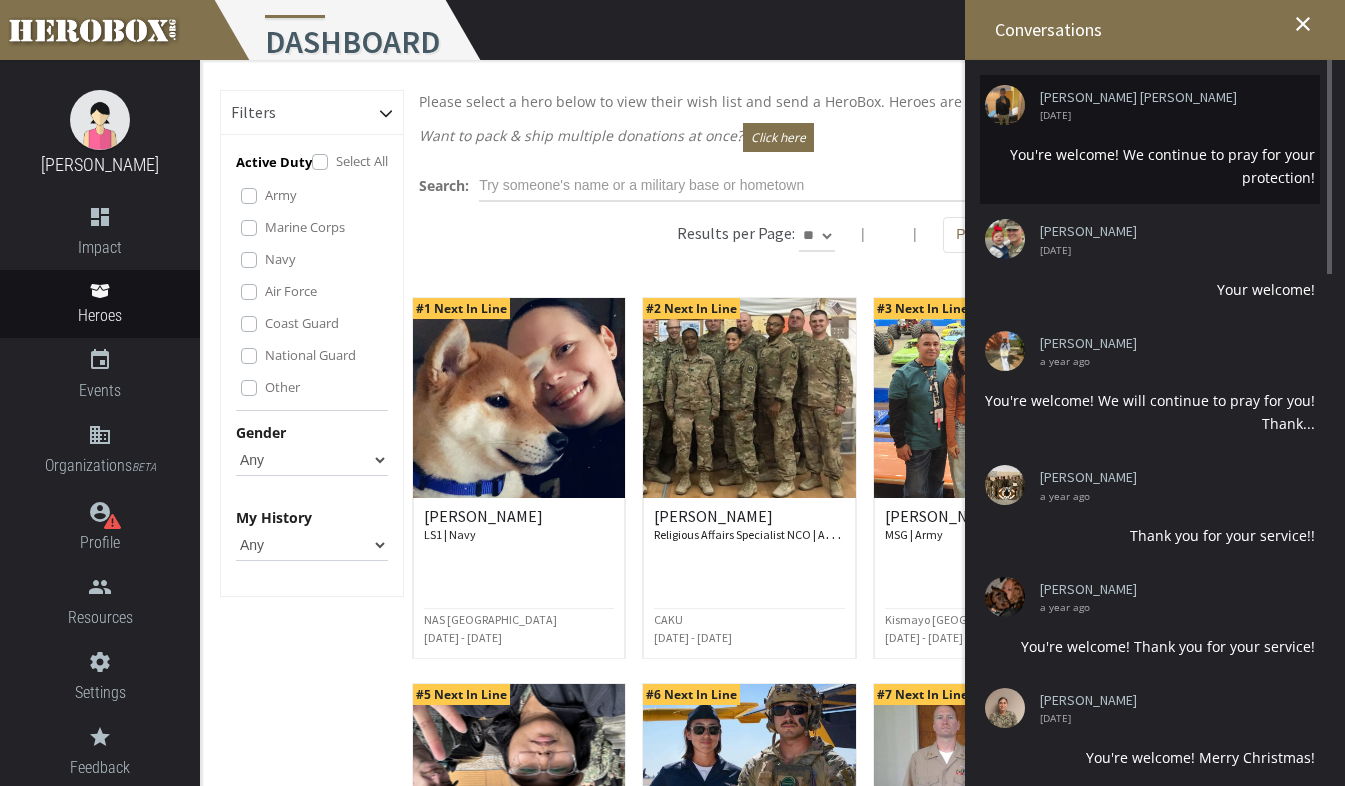 click on "You're welcome!  We continue to pray for your protection!" at bounding box center (1150, 166) 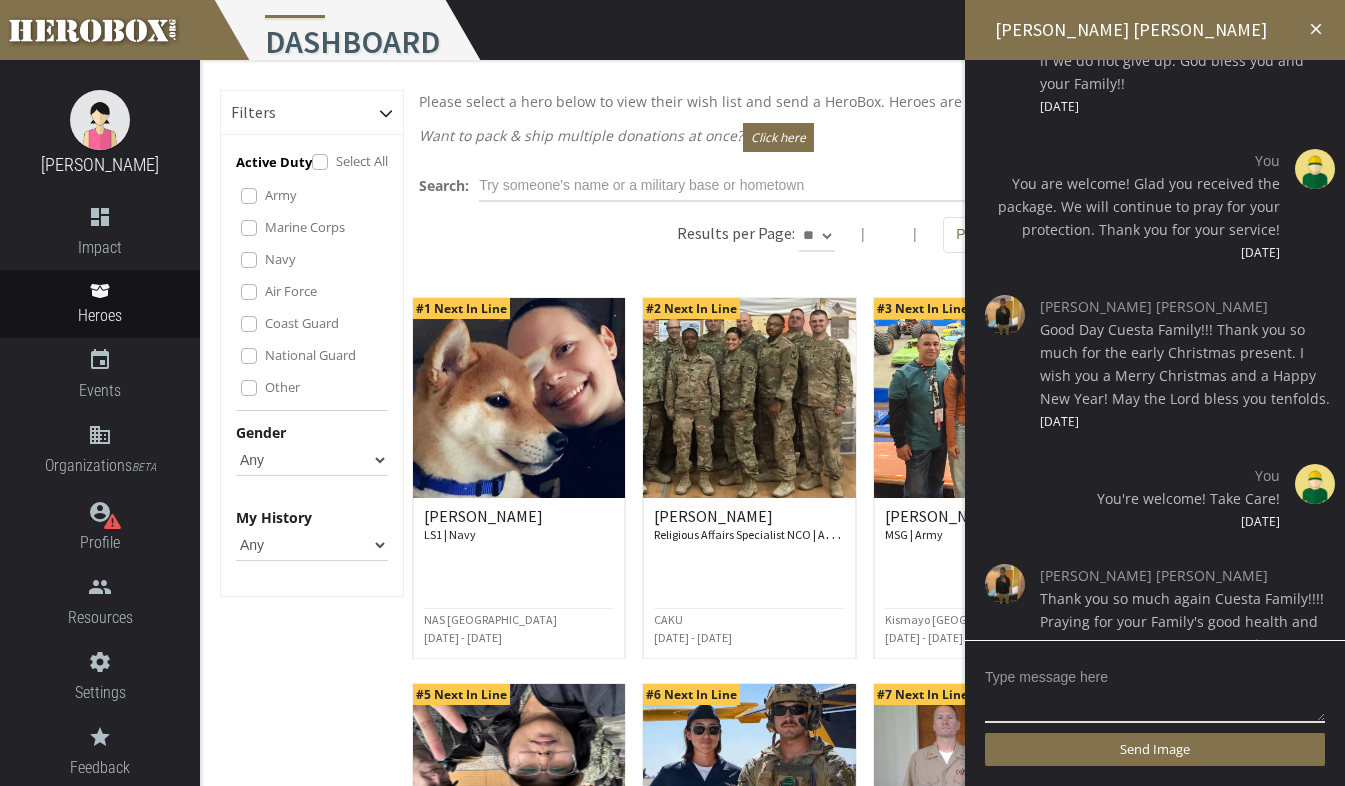scroll, scrollTop: 548, scrollLeft: 0, axis: vertical 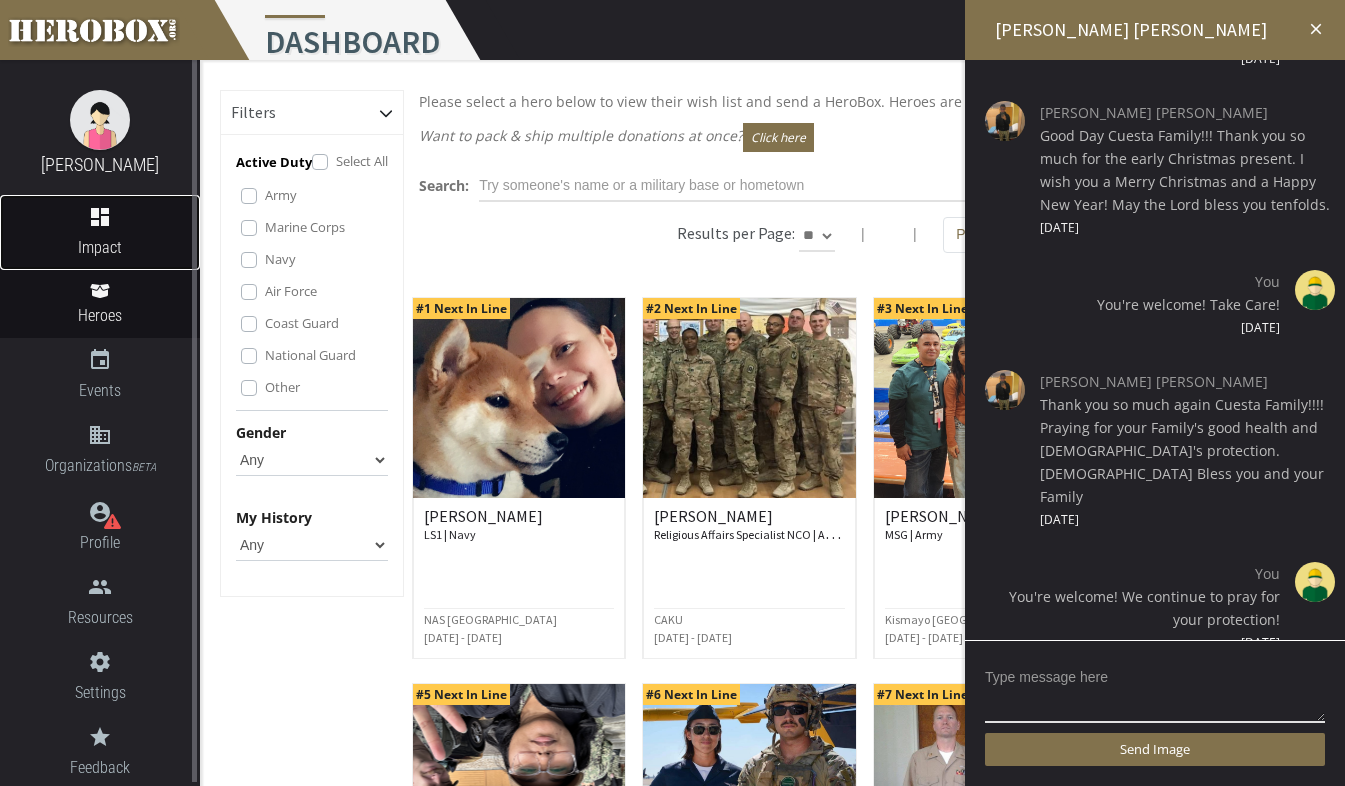 click on "Impact" at bounding box center [100, 247] 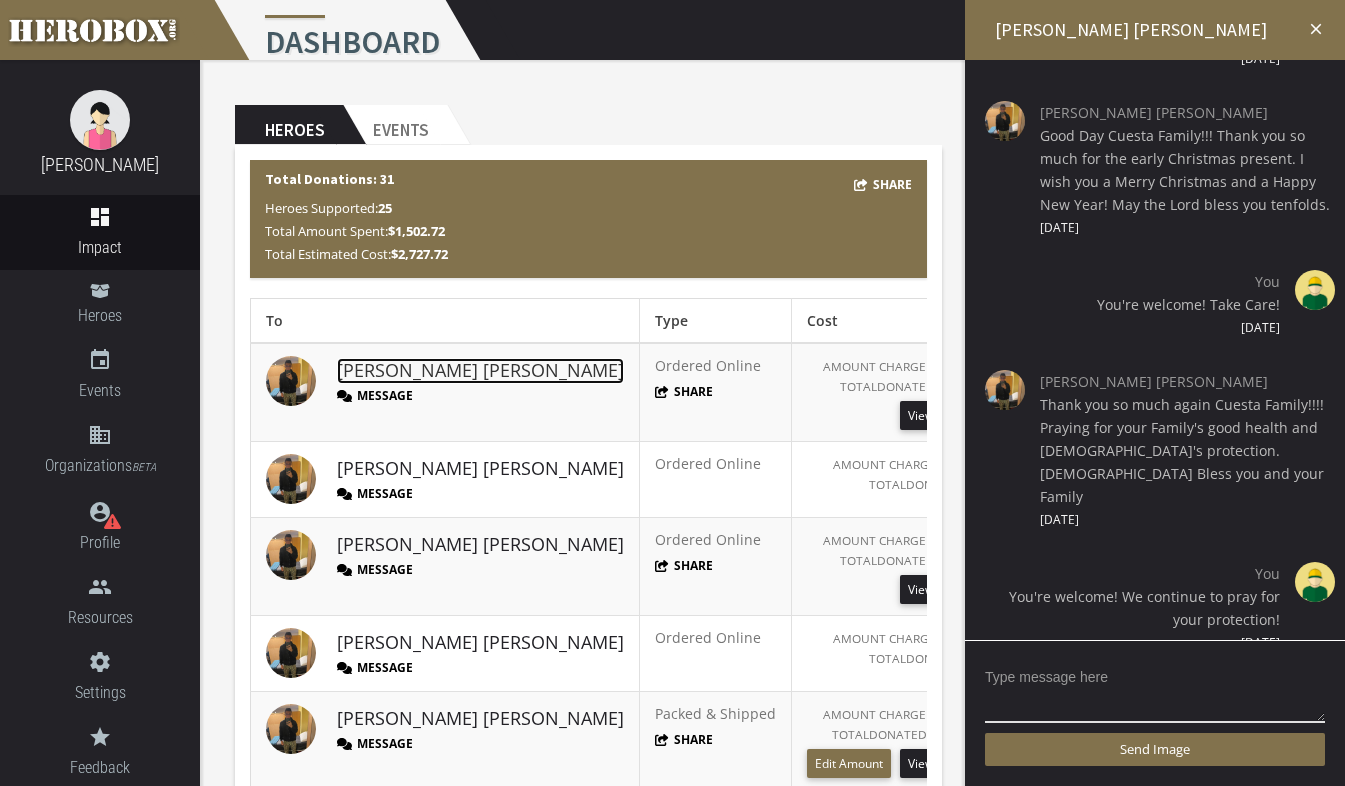 click on "[PERSON_NAME] [PERSON_NAME]" at bounding box center (480, 371) 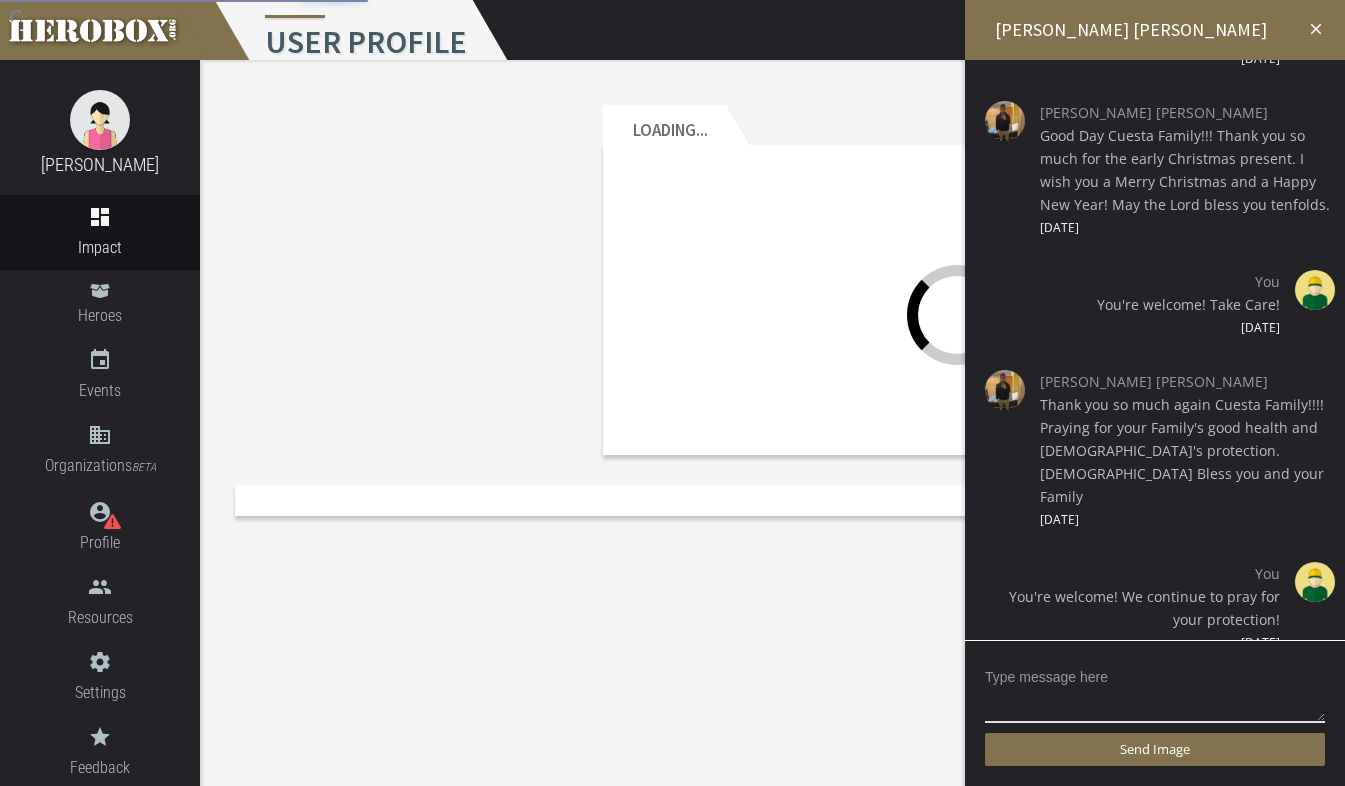 click on "close" at bounding box center [1316, 29] 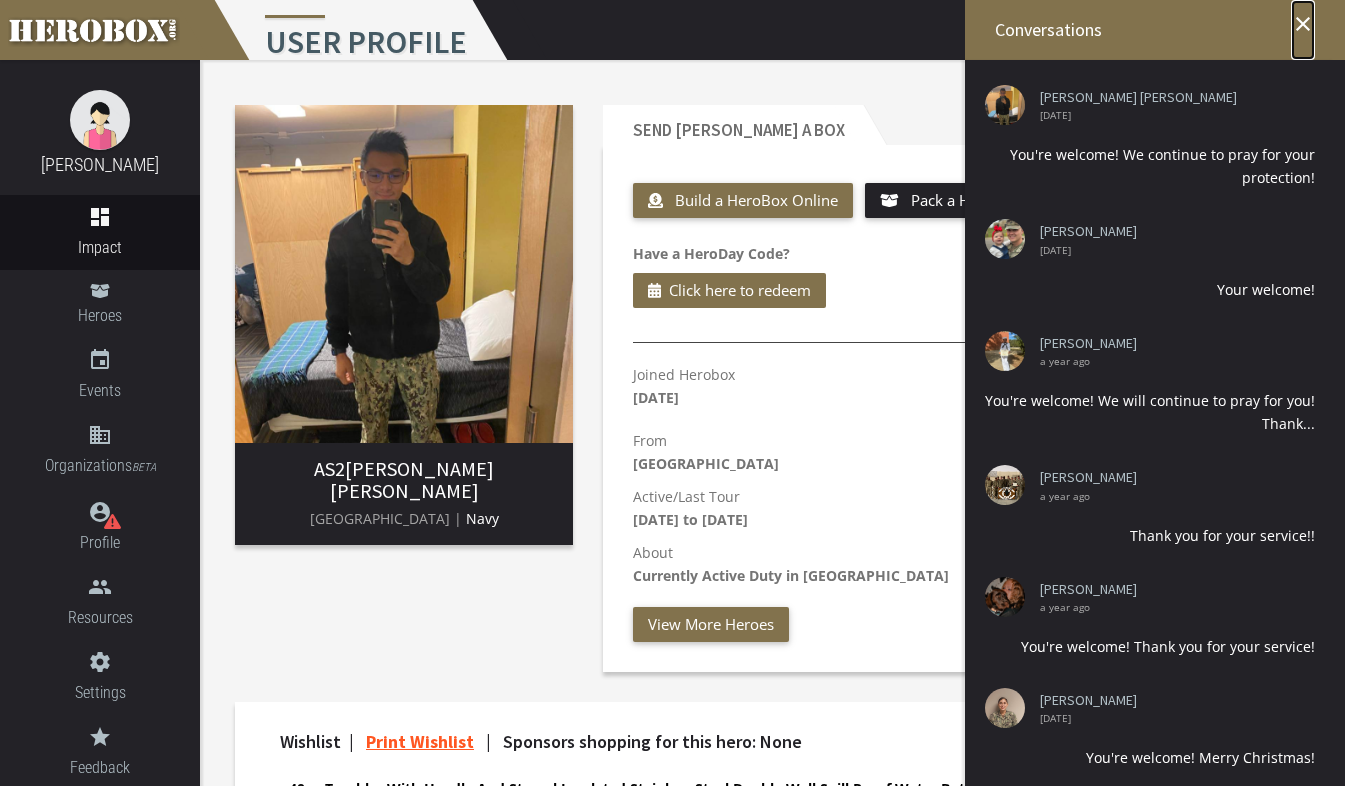 click on "close" at bounding box center [1303, 24] 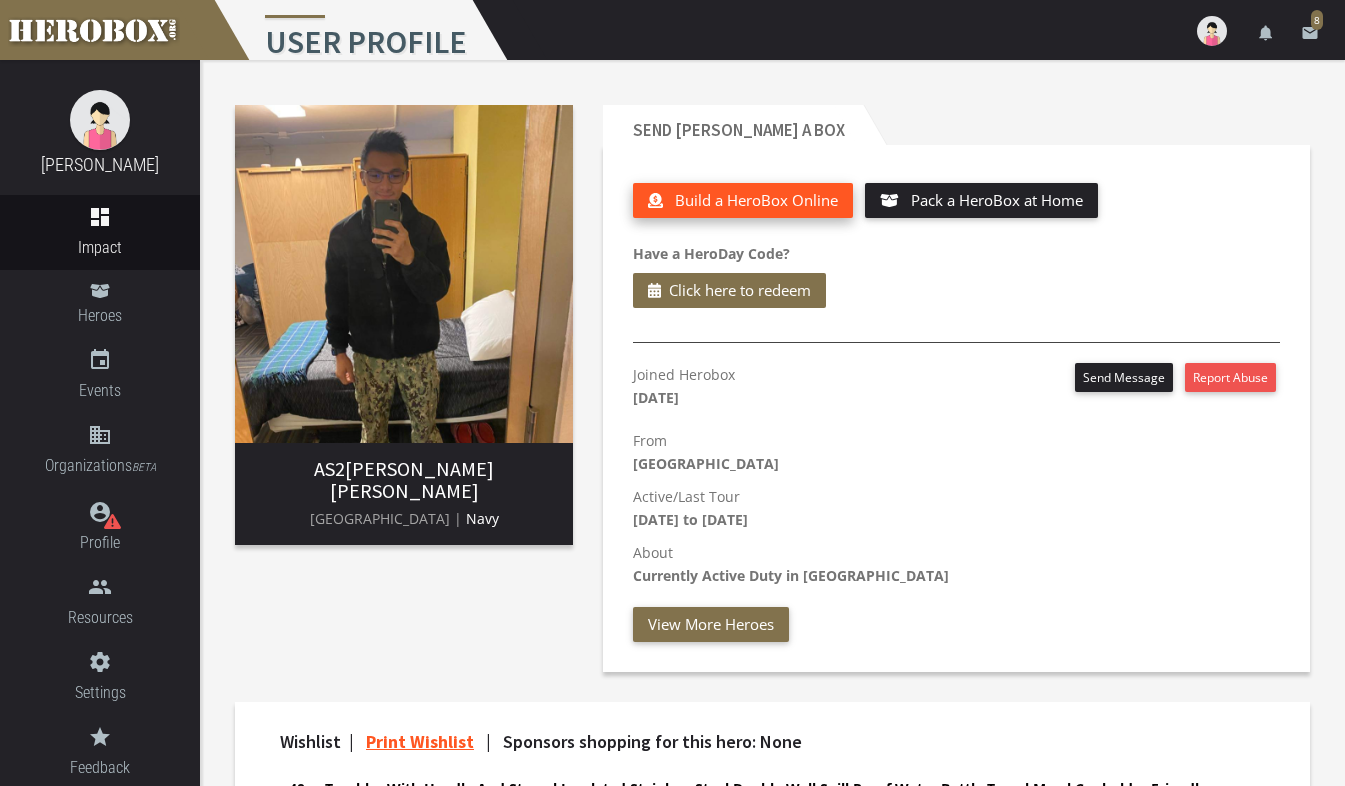 click on "Build a HeroBox Online" at bounding box center (756, 200) 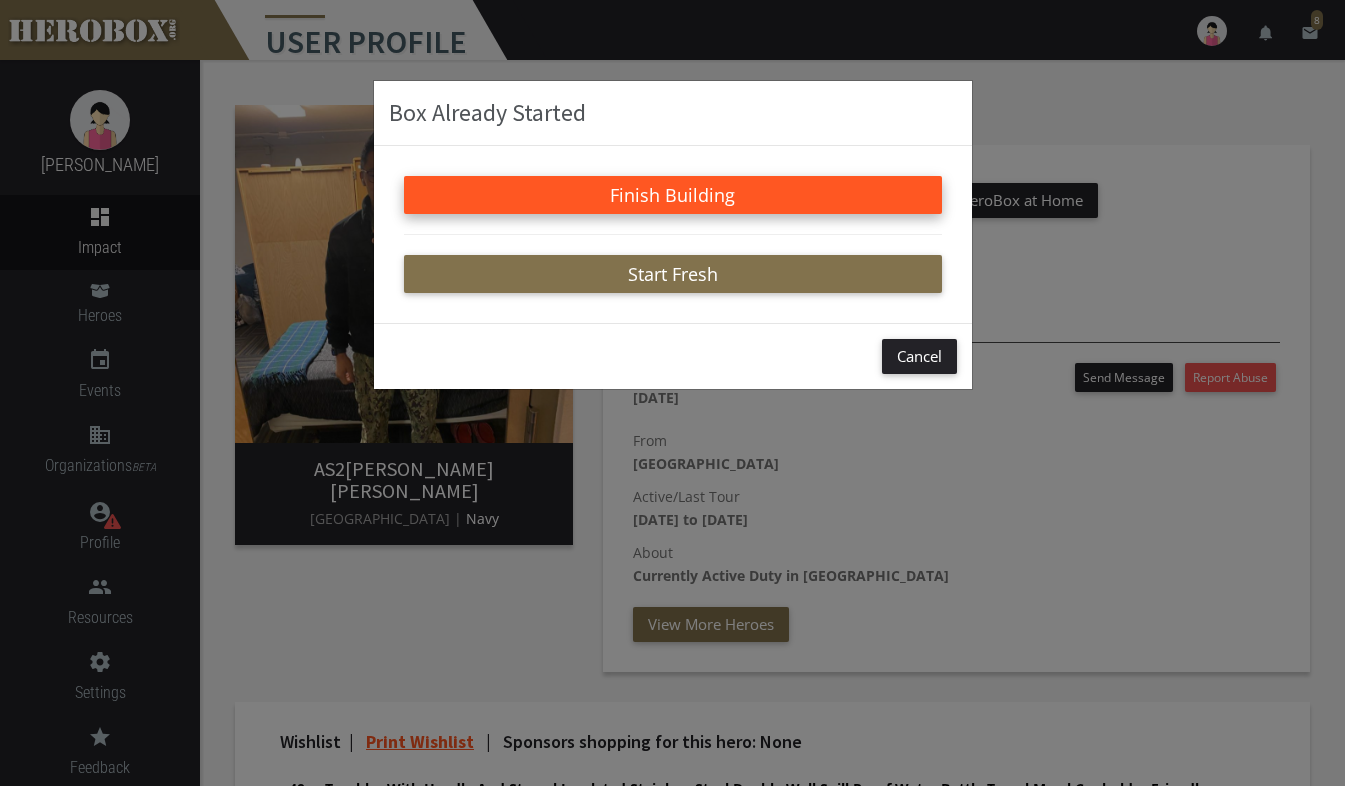 click on "Finish Building" at bounding box center (673, 195) 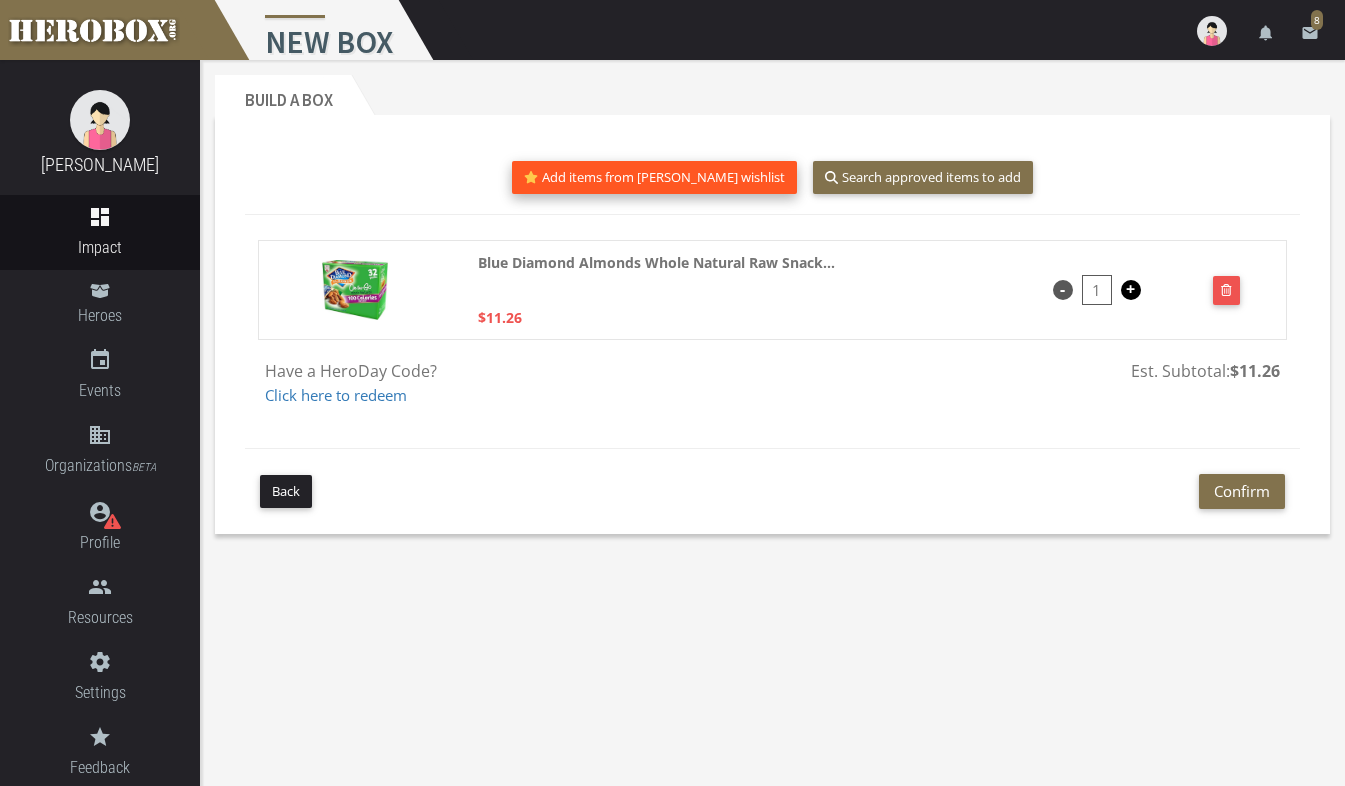 click on "Add items from [PERSON_NAME] wishlist" at bounding box center (655, 177) 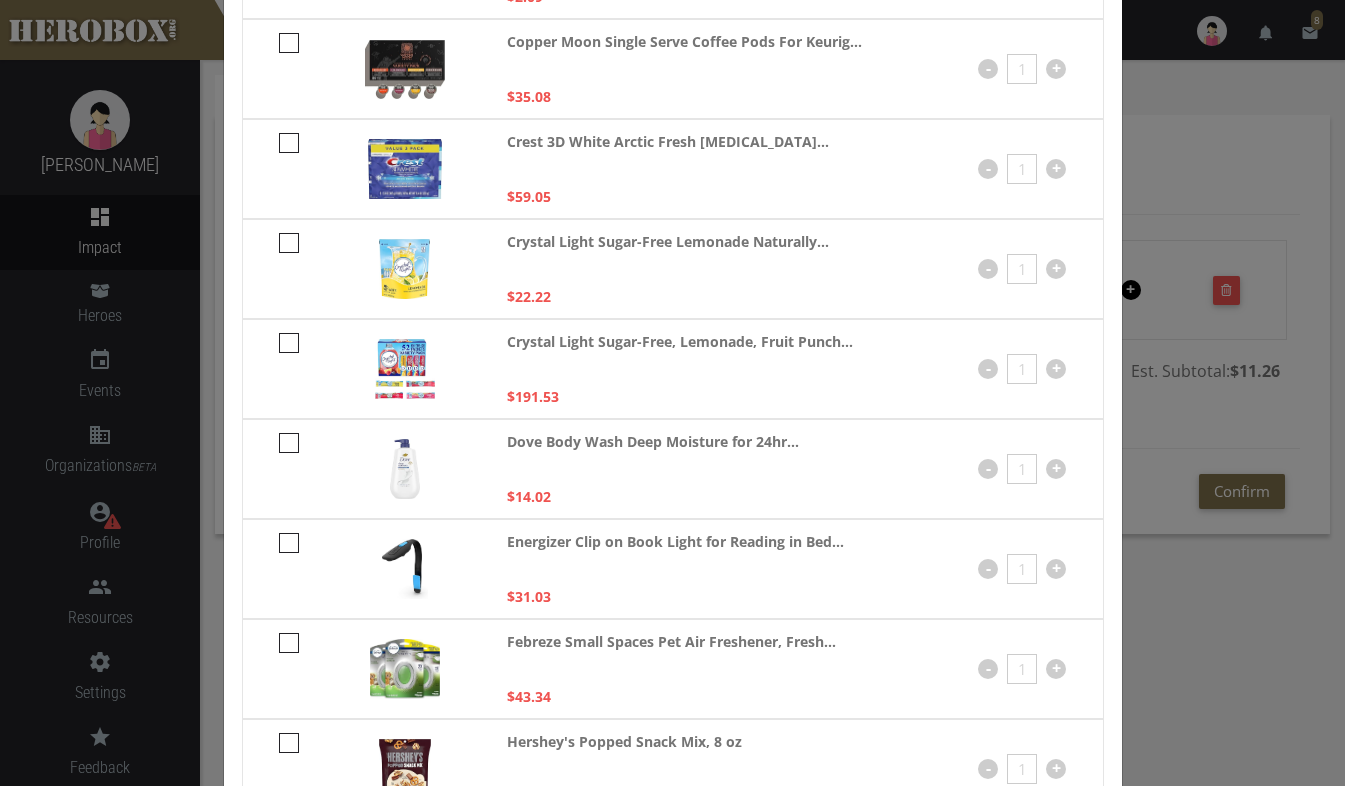 scroll, scrollTop: 1300, scrollLeft: 0, axis: vertical 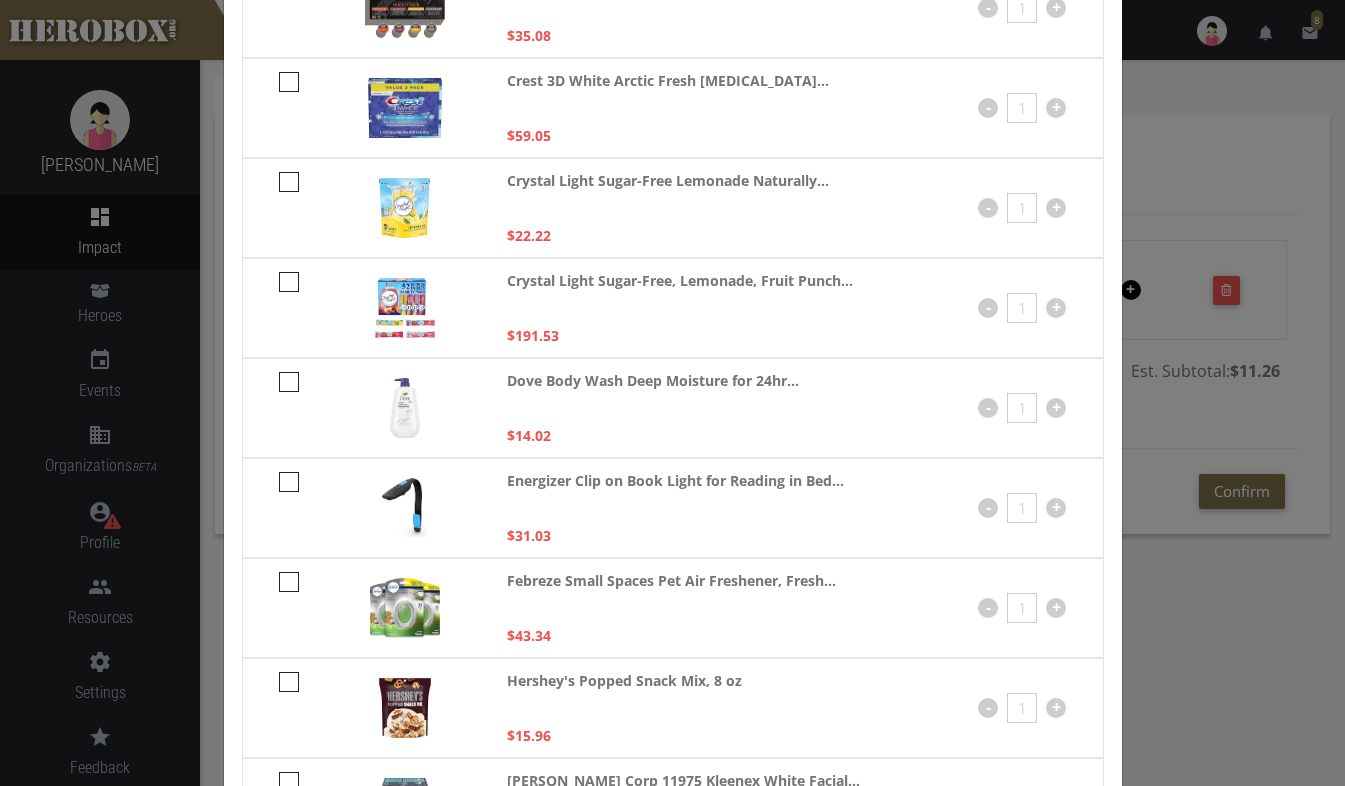click at bounding box center (289, 382) 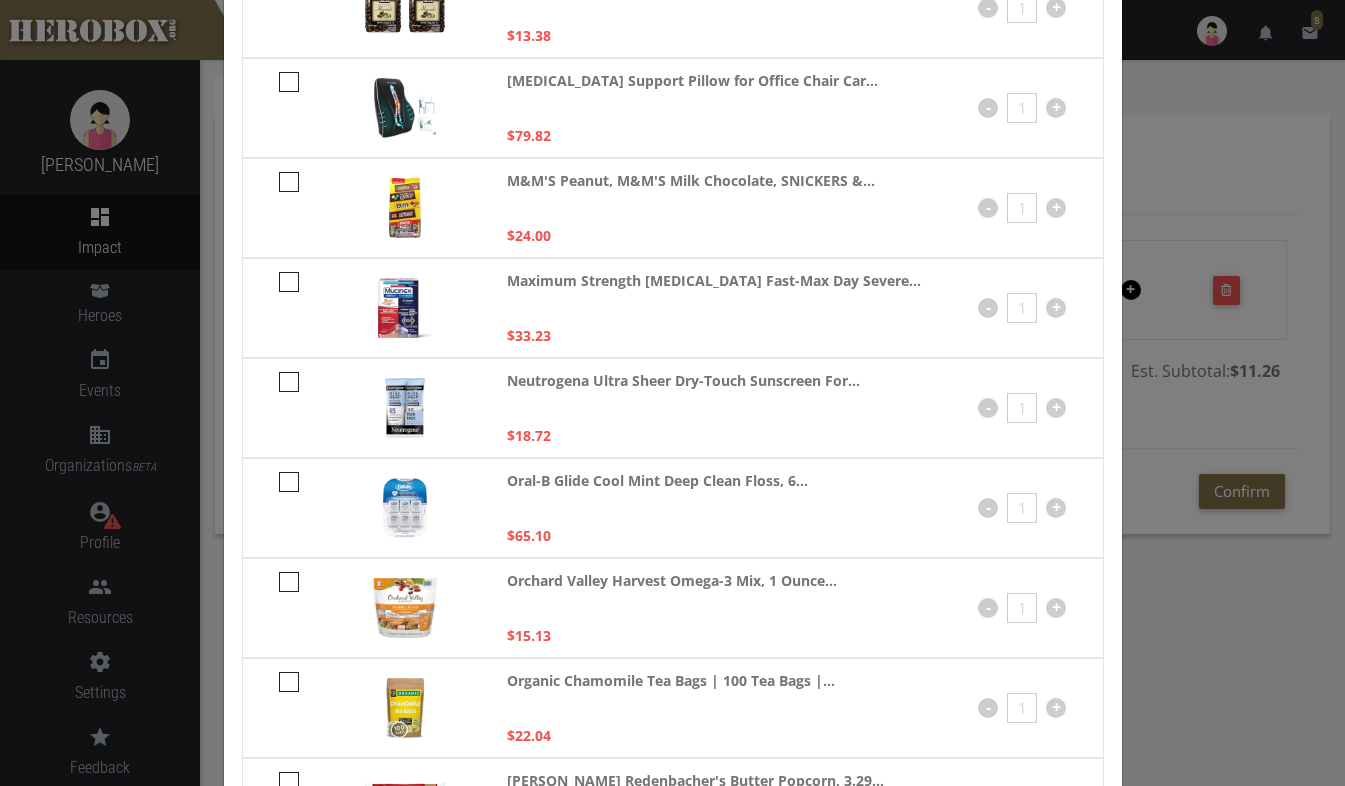 scroll, scrollTop: 2300, scrollLeft: 0, axis: vertical 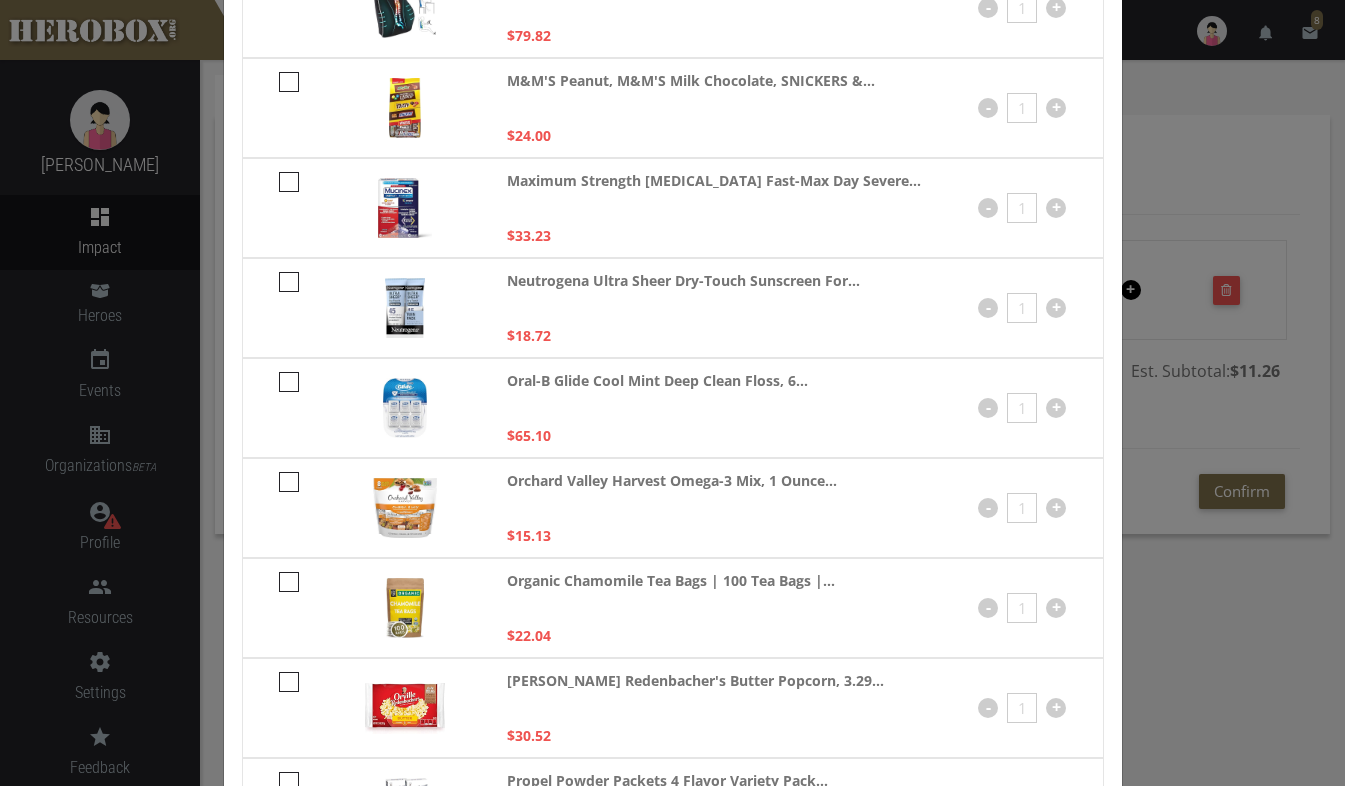 click at bounding box center [289, 482] 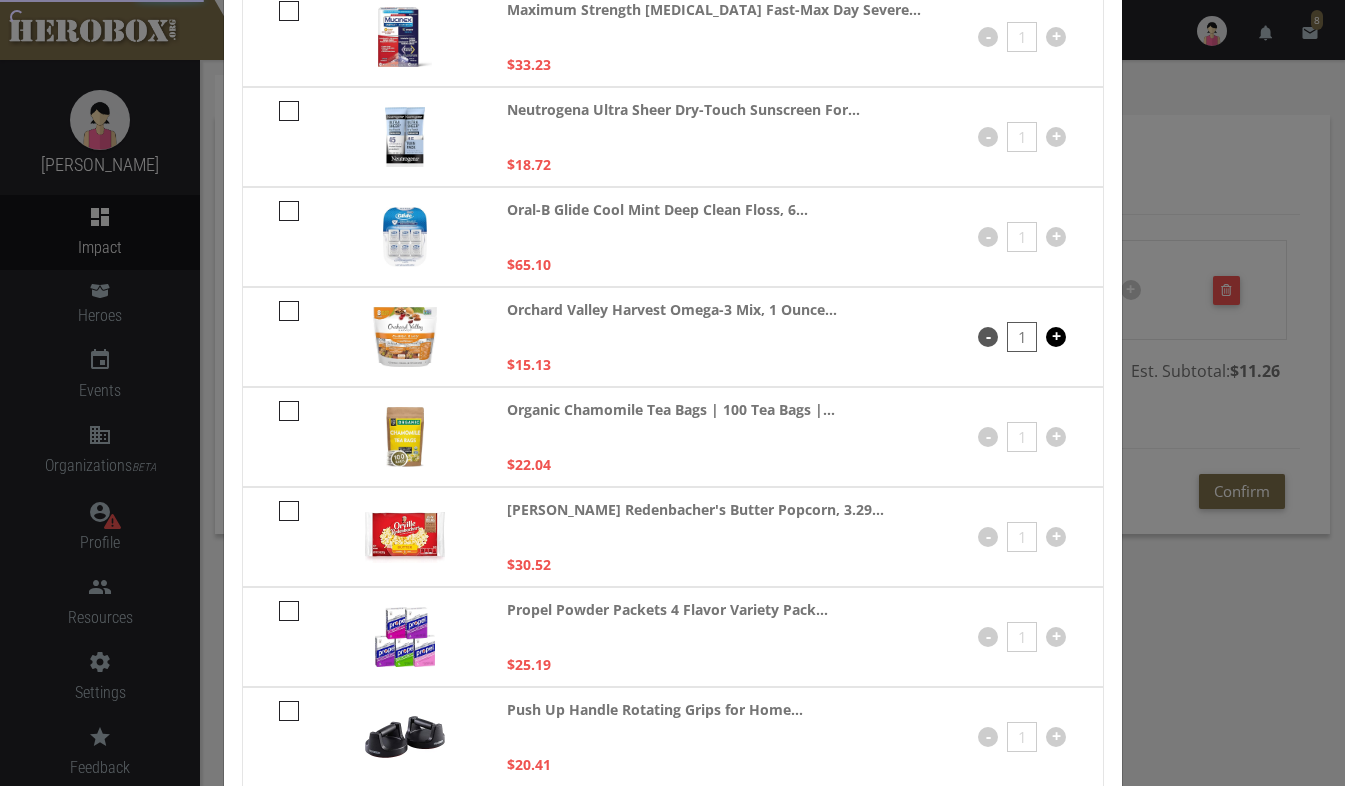 scroll, scrollTop: 2500, scrollLeft: 0, axis: vertical 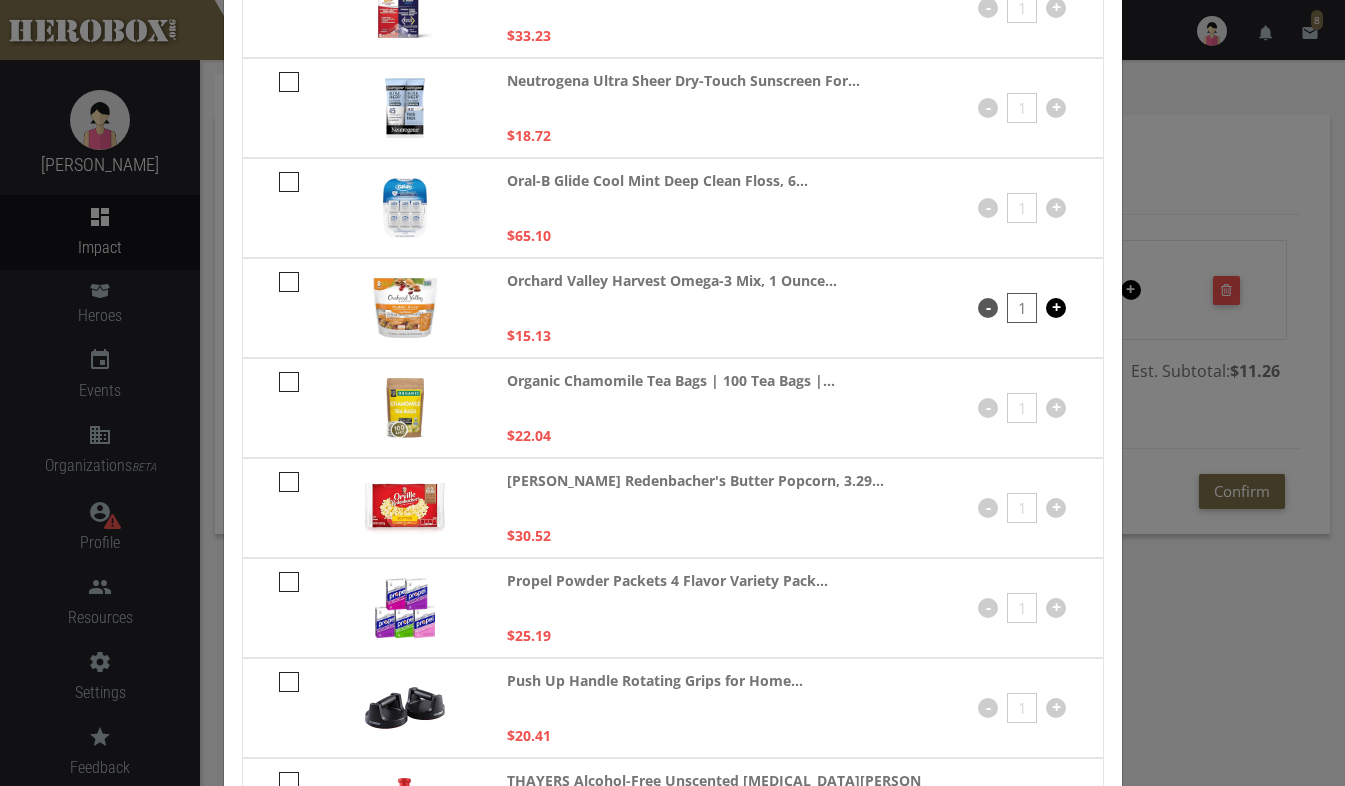click at bounding box center (289, 582) 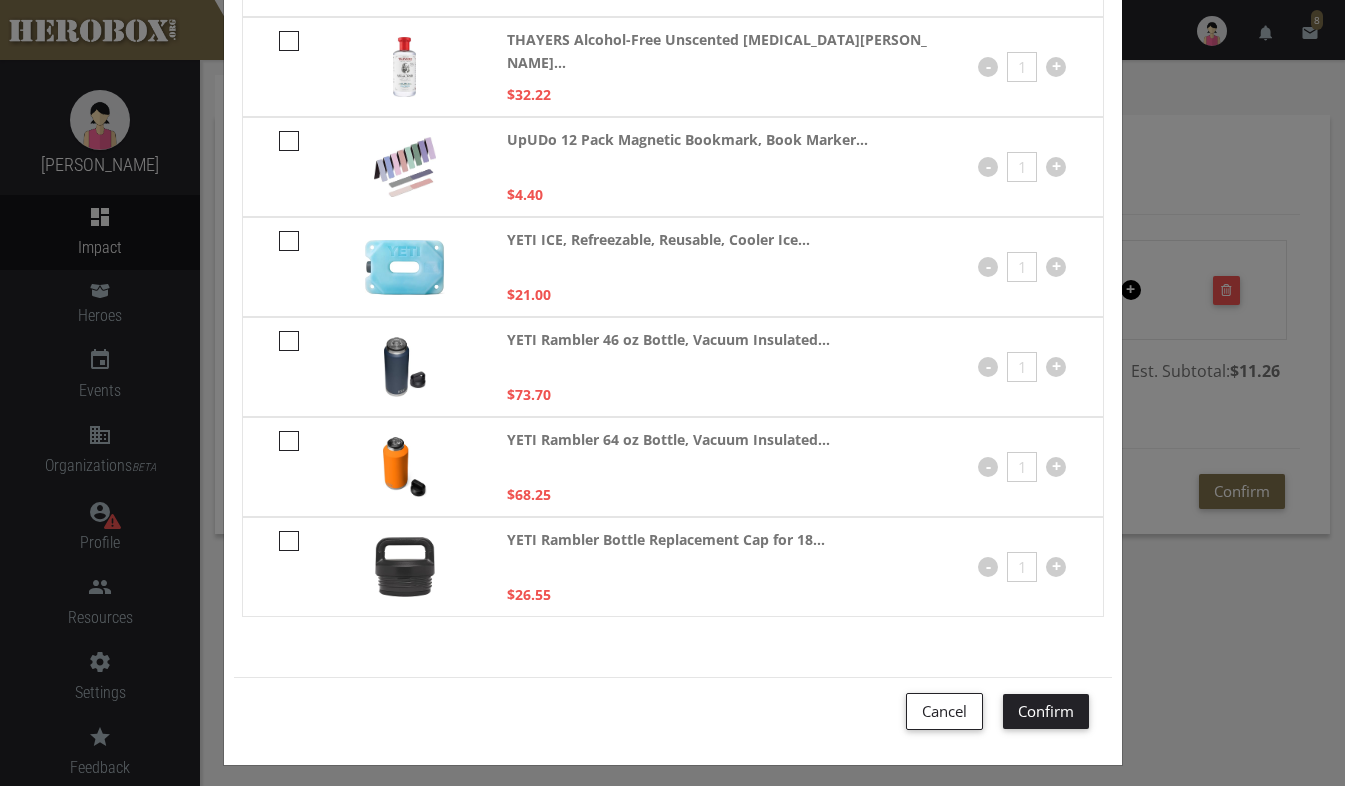 scroll, scrollTop: 3251, scrollLeft: 0, axis: vertical 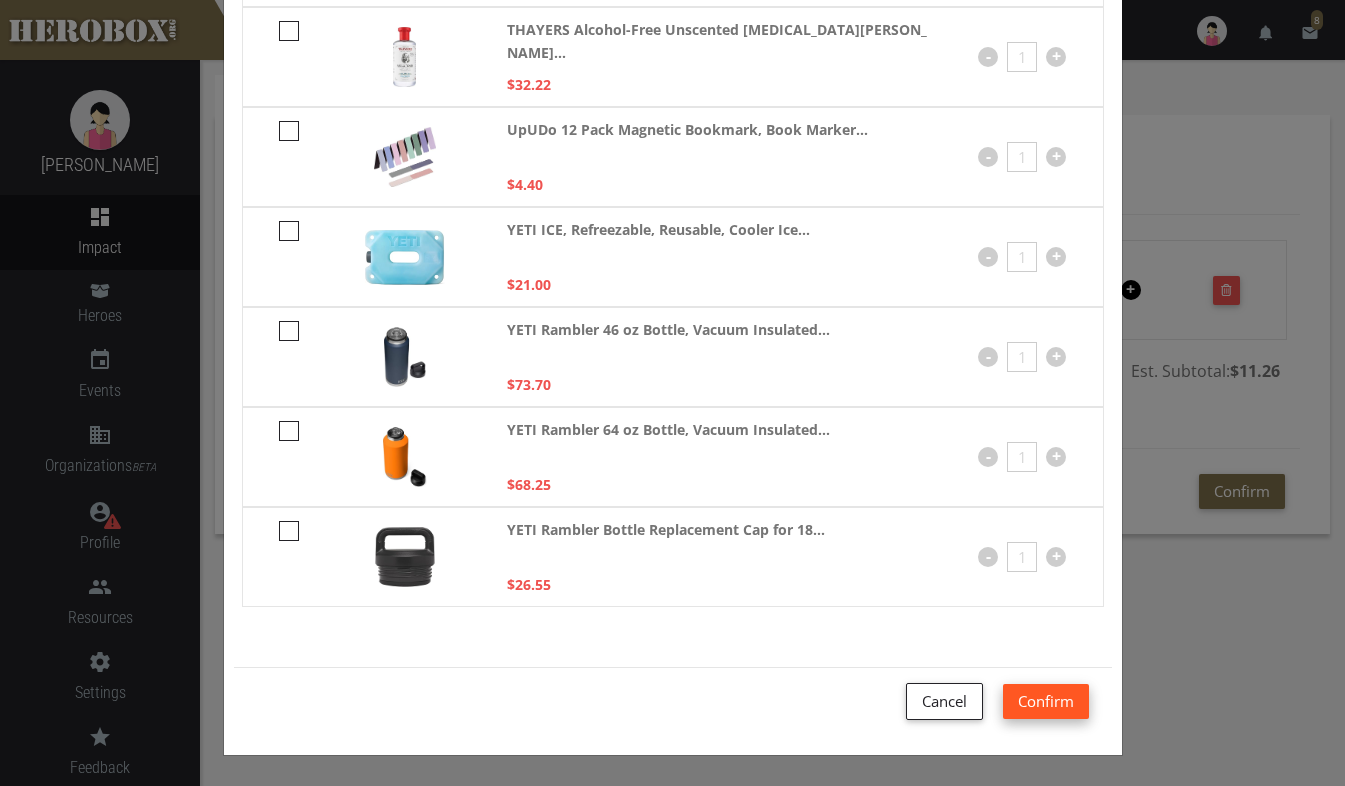 click on "Confirm" at bounding box center [1046, 701] 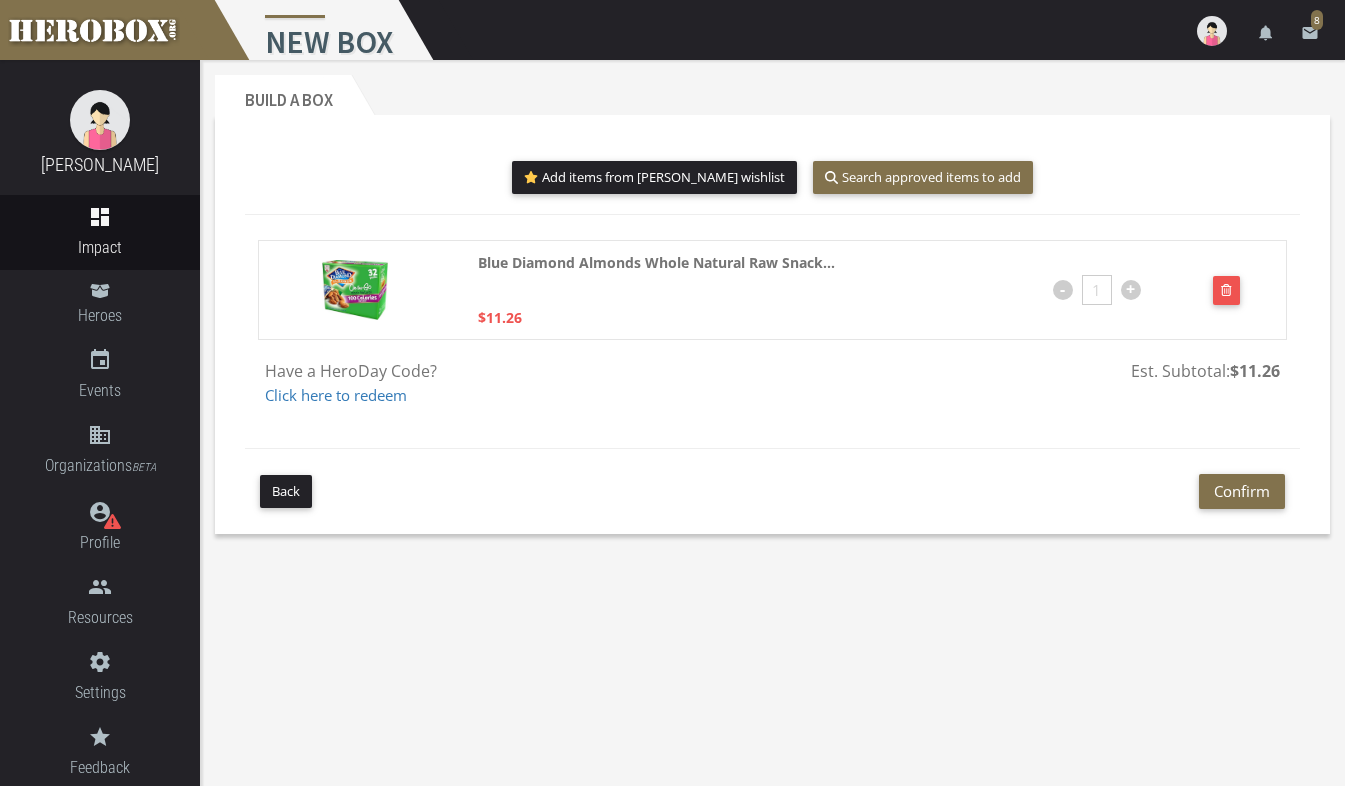 scroll, scrollTop: 273, scrollLeft: 0, axis: vertical 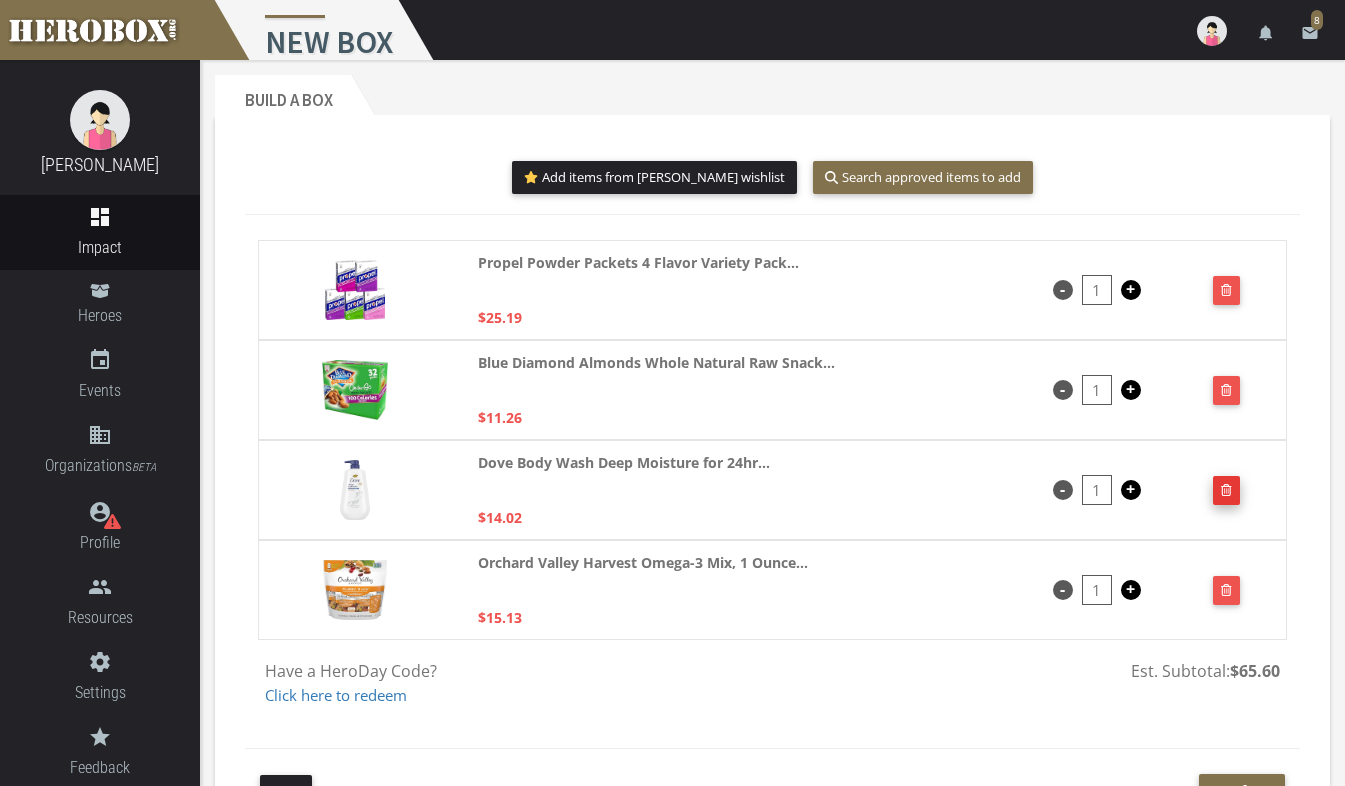 click 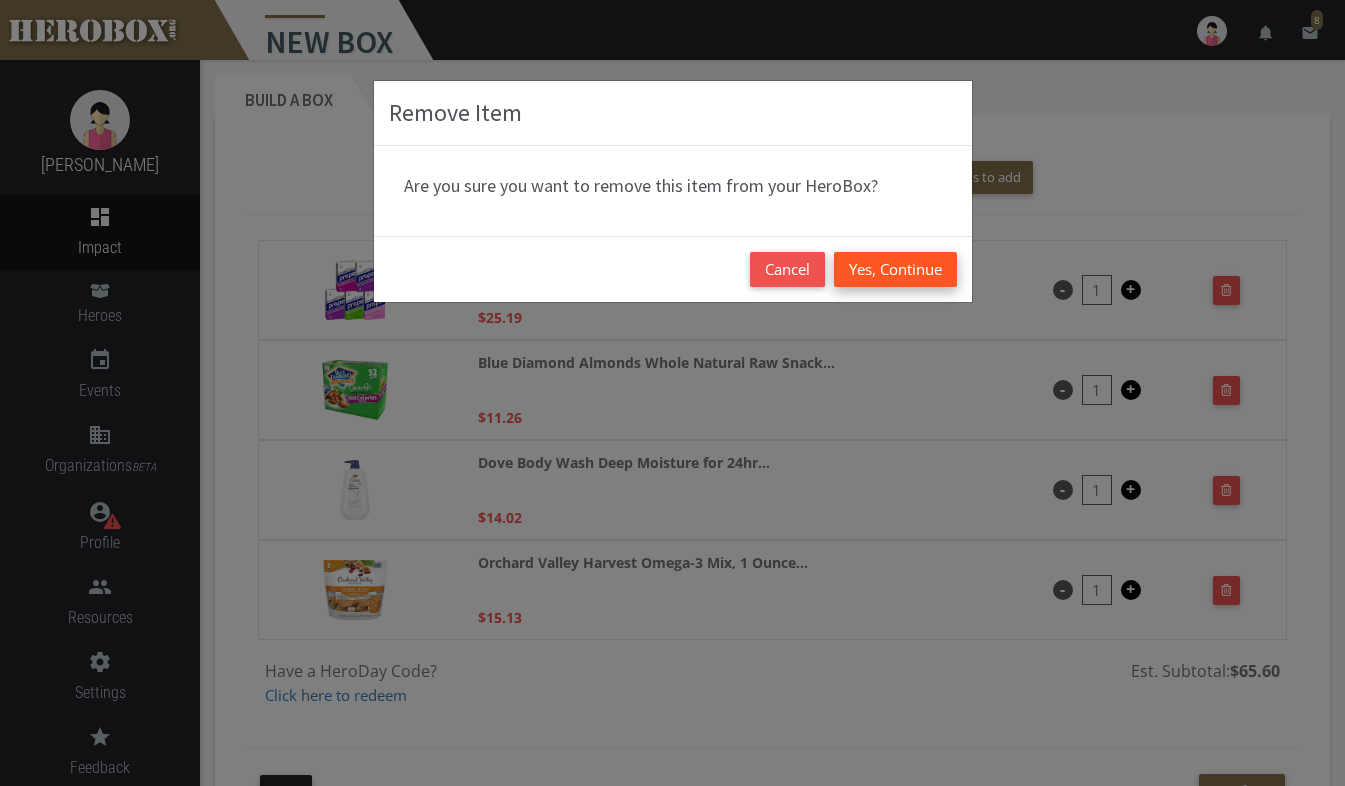 click on "Yes, Continue" at bounding box center (895, 269) 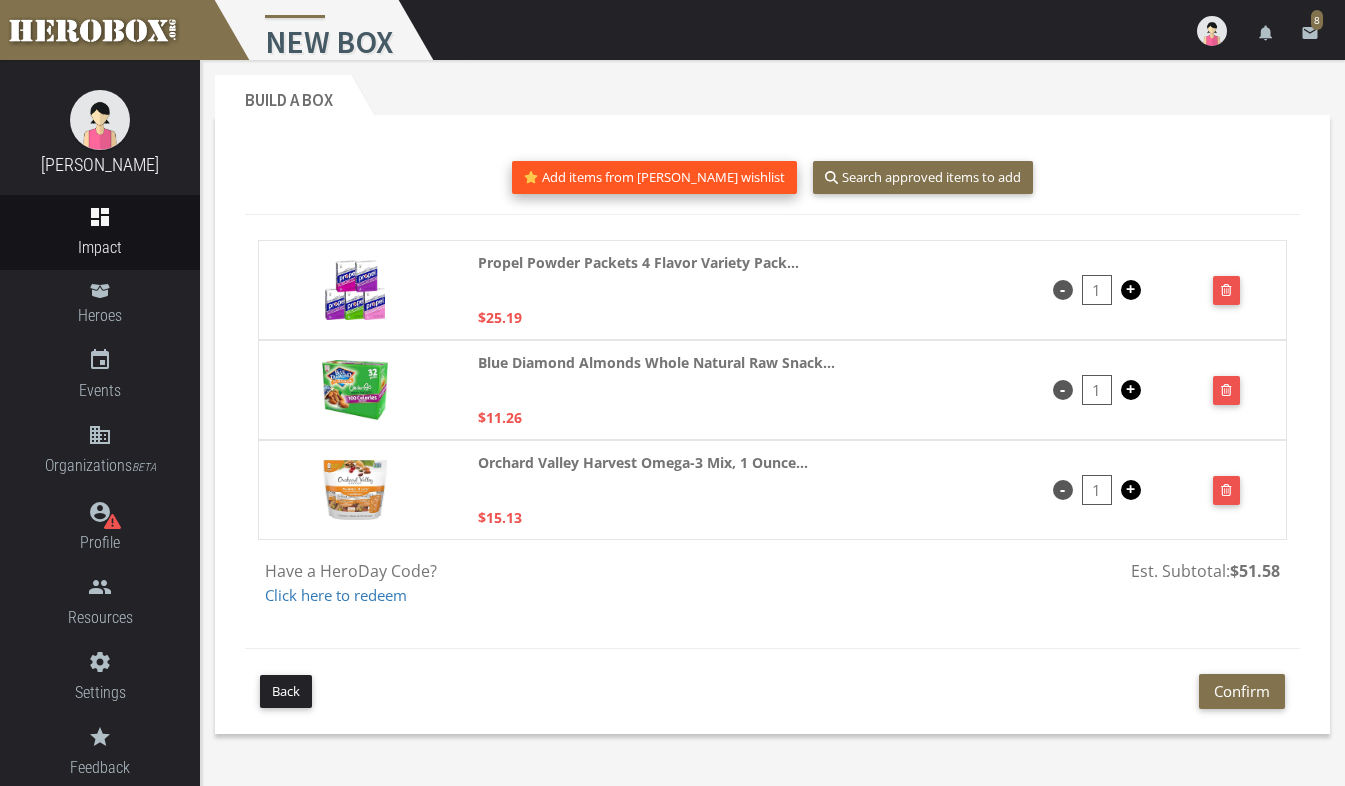 click on "Add items from [PERSON_NAME] wishlist" at bounding box center (655, 177) 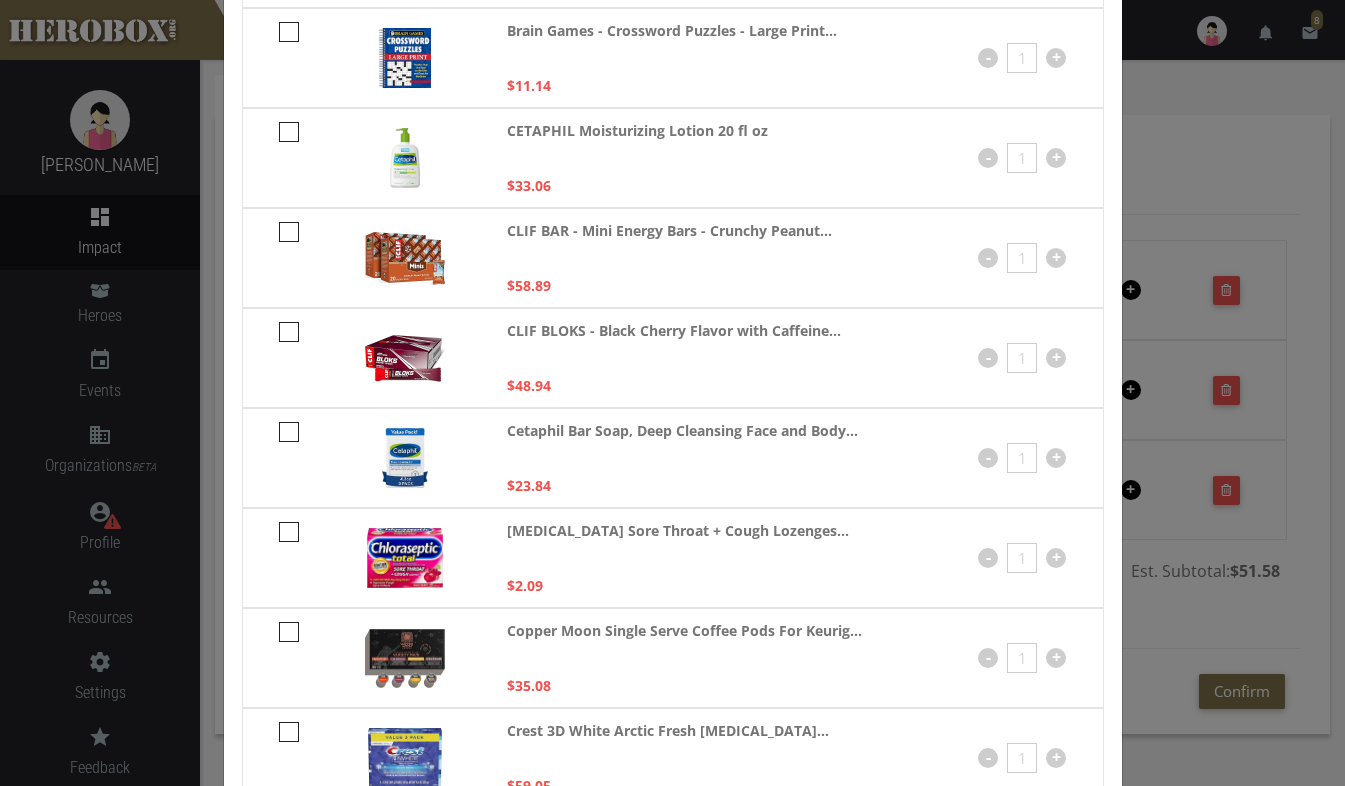 scroll, scrollTop: 851, scrollLeft: 0, axis: vertical 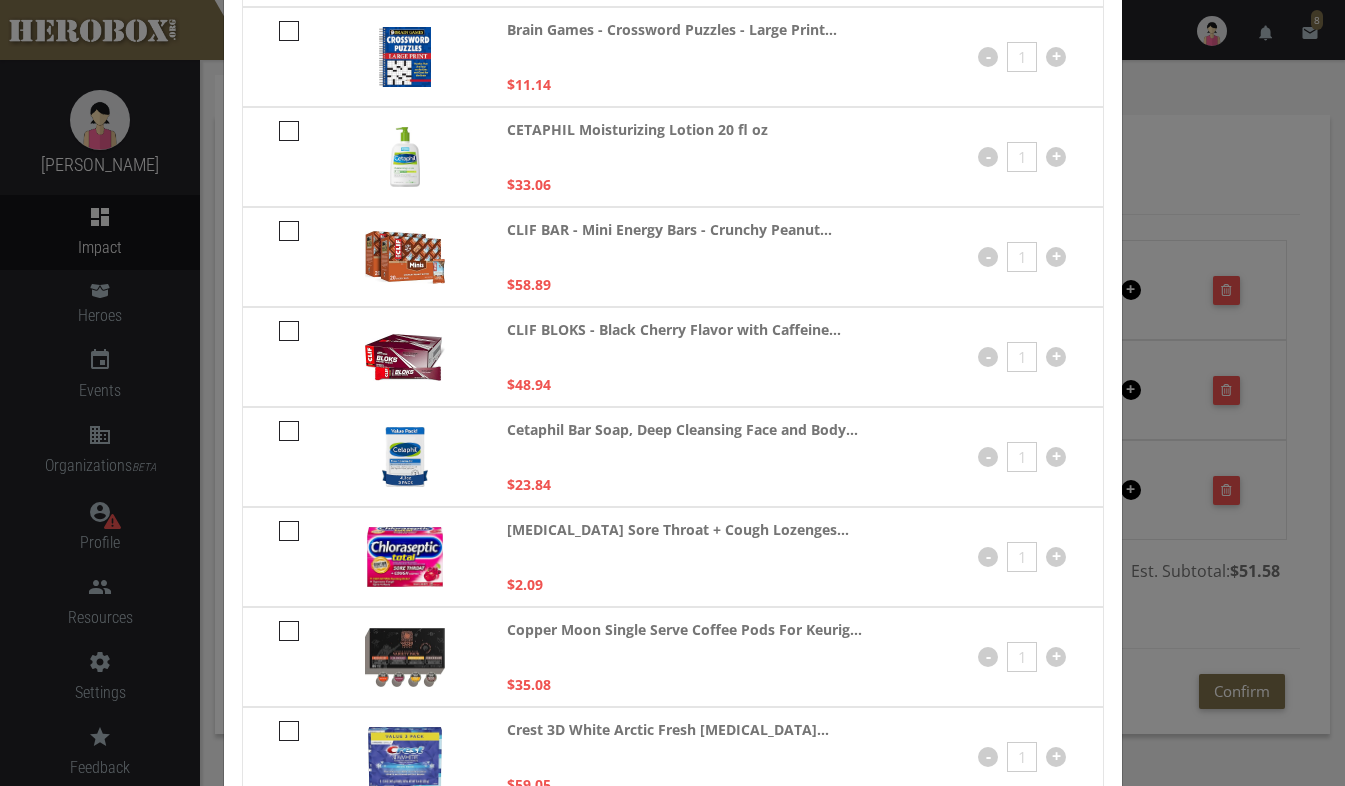 click at bounding box center [289, 631] 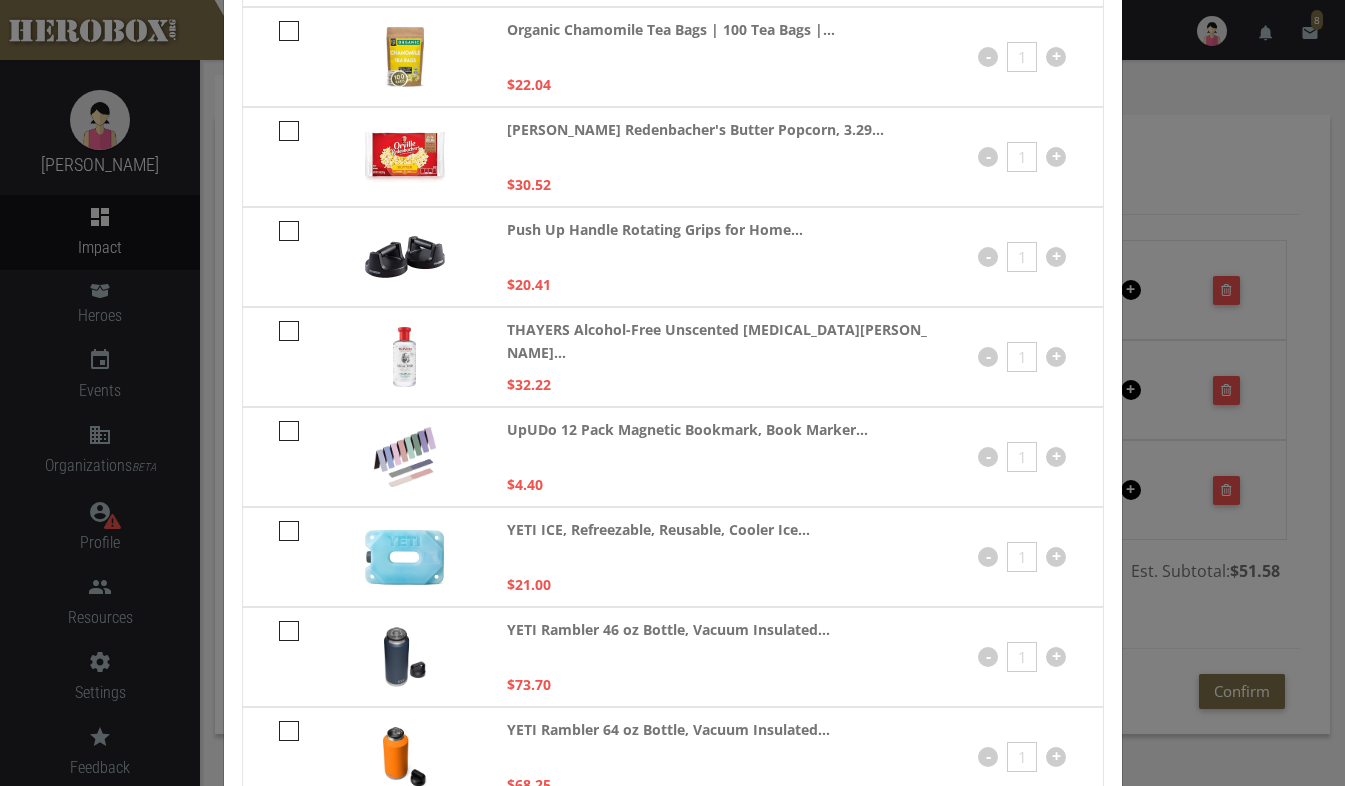 scroll, scrollTop: 3251, scrollLeft: 0, axis: vertical 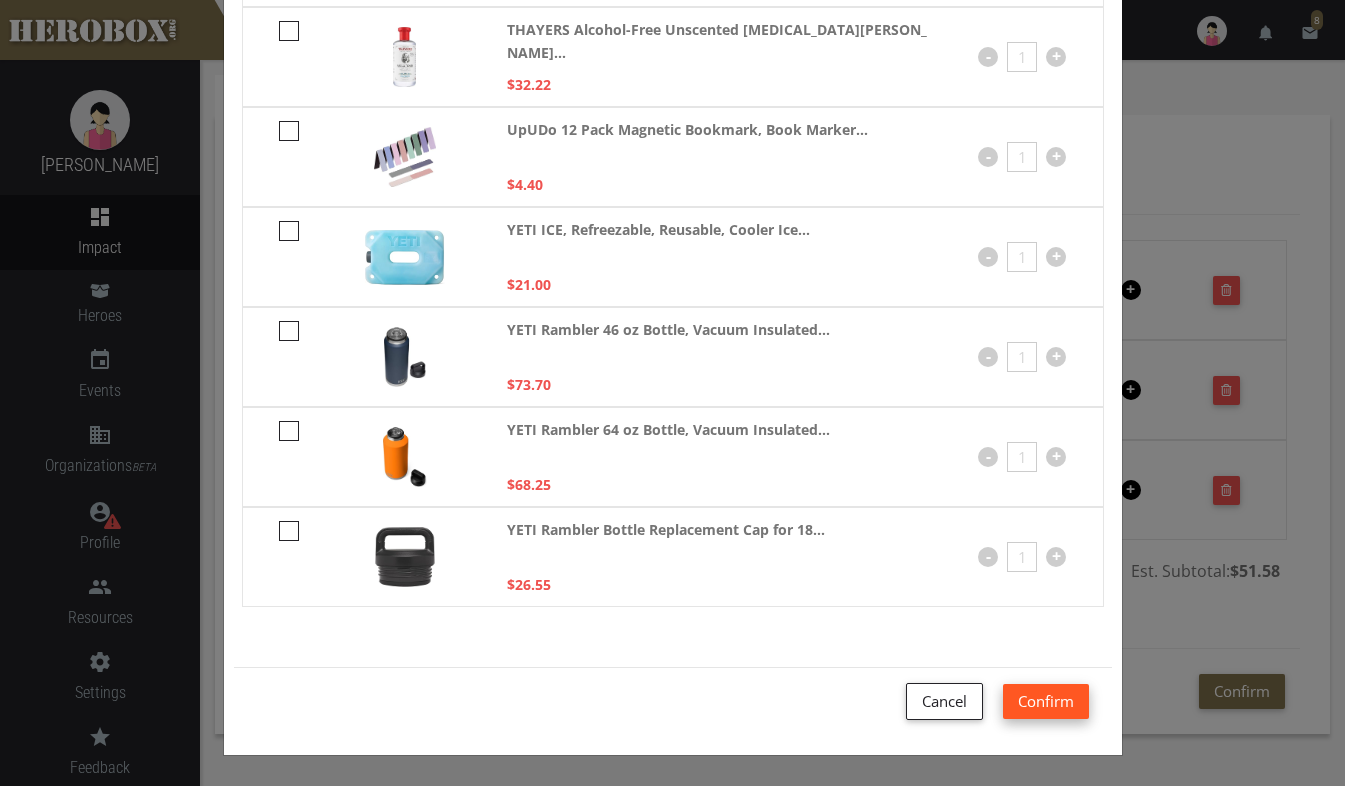 click on "Confirm" at bounding box center [1046, 701] 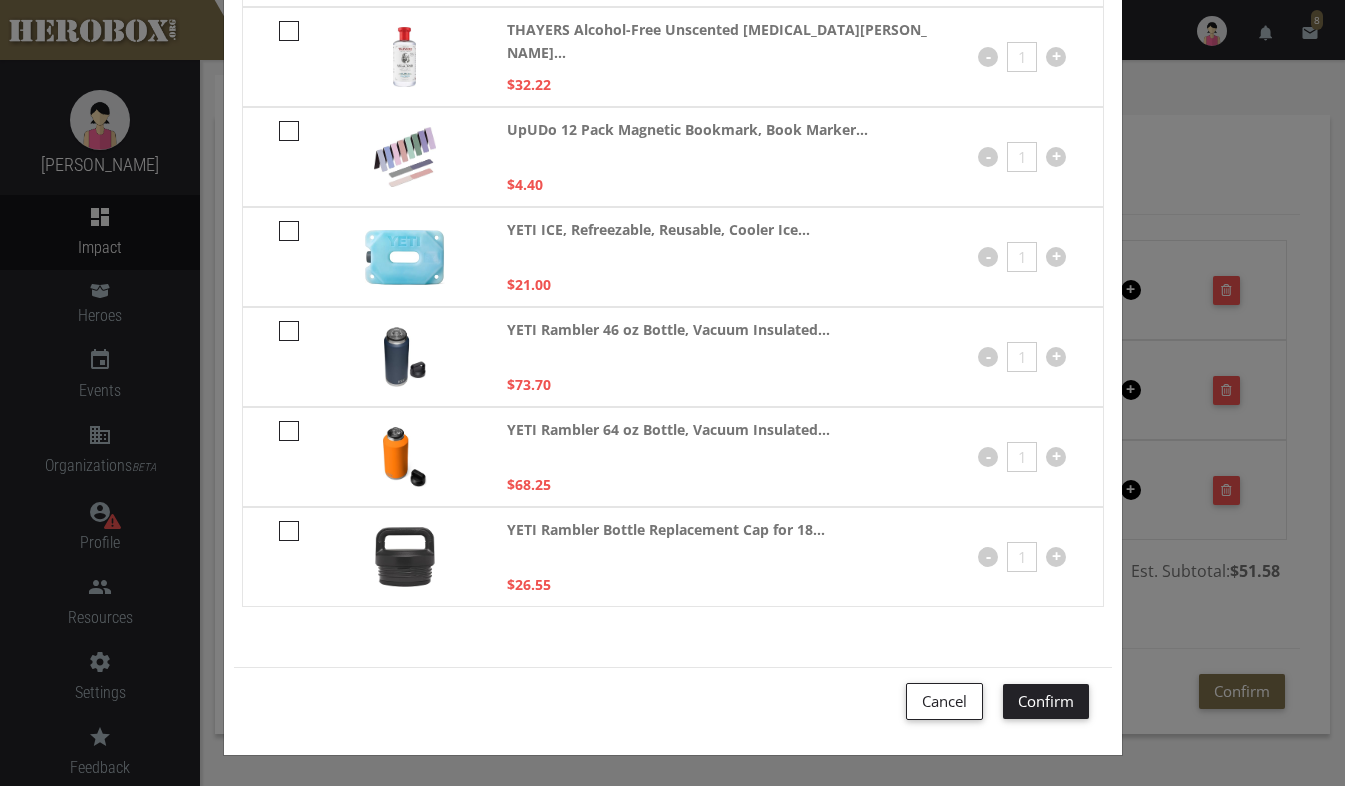 scroll, scrollTop: 473, scrollLeft: 0, axis: vertical 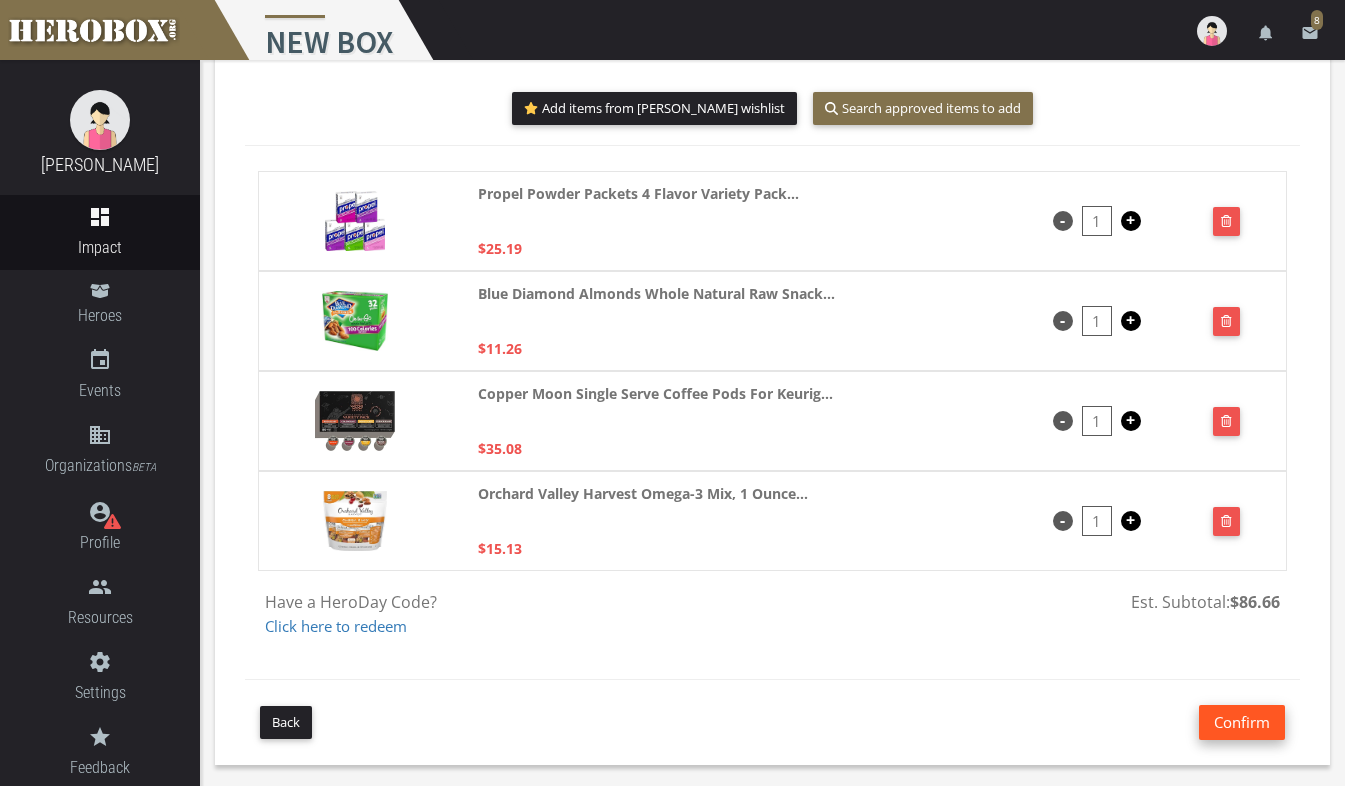 click on "Confirm" at bounding box center [1242, 722] 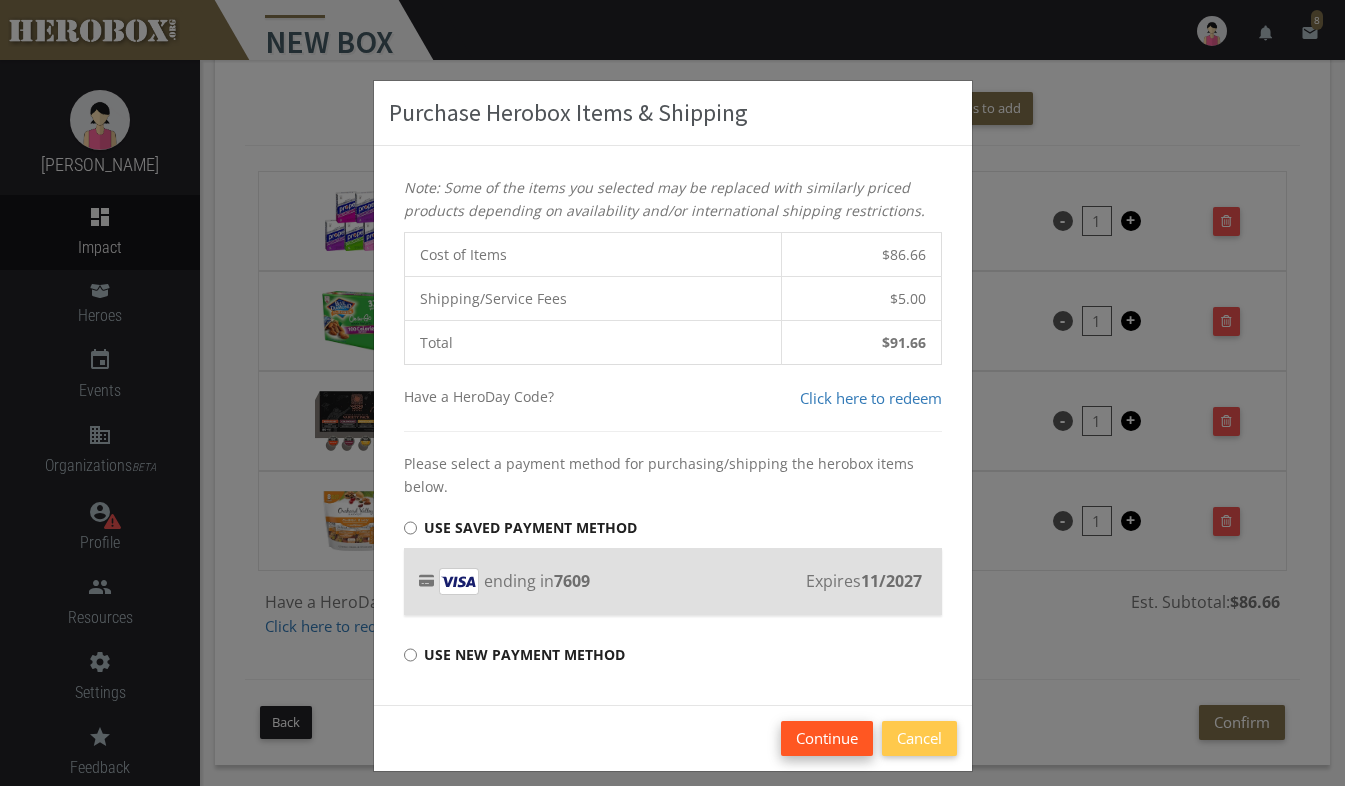 click on "Continue" at bounding box center [827, 738] 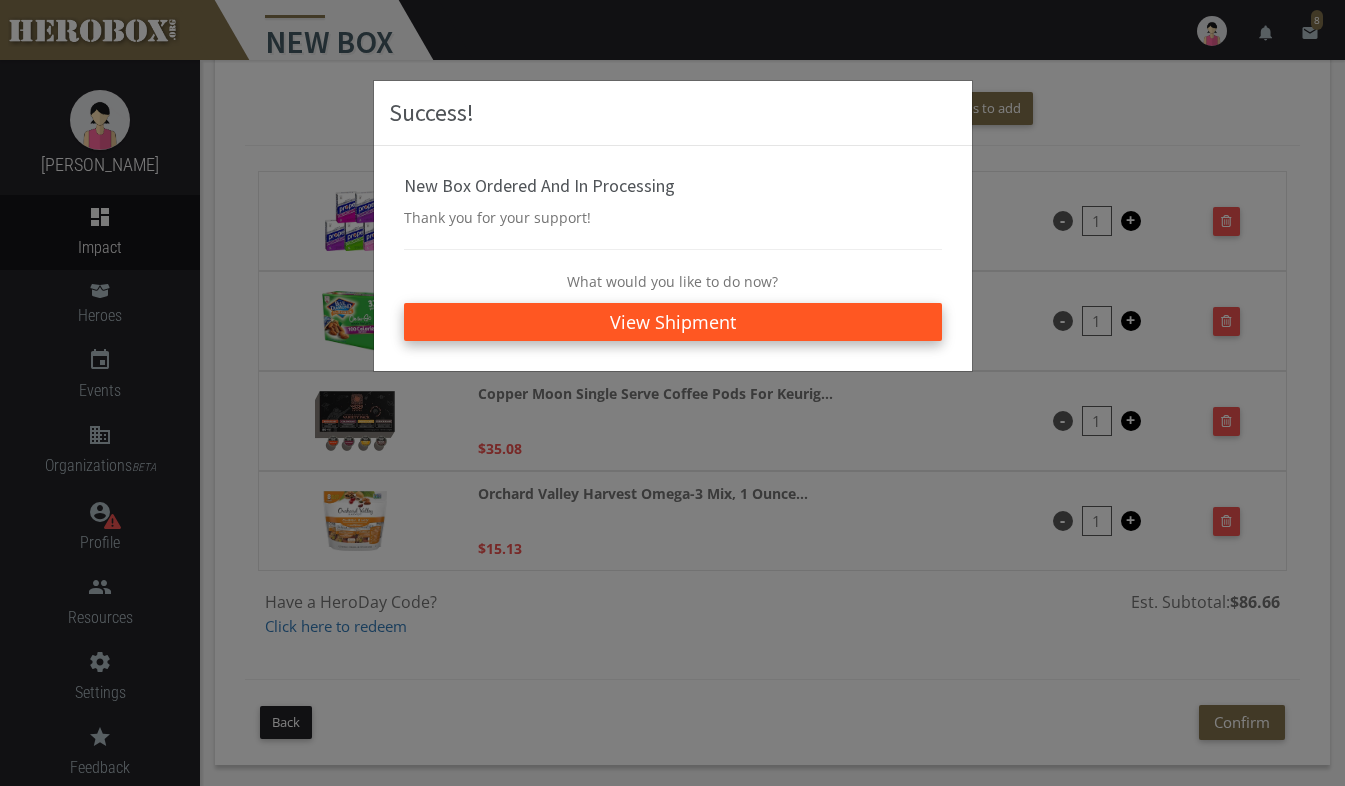 click on "View Shipment" at bounding box center [673, 322] 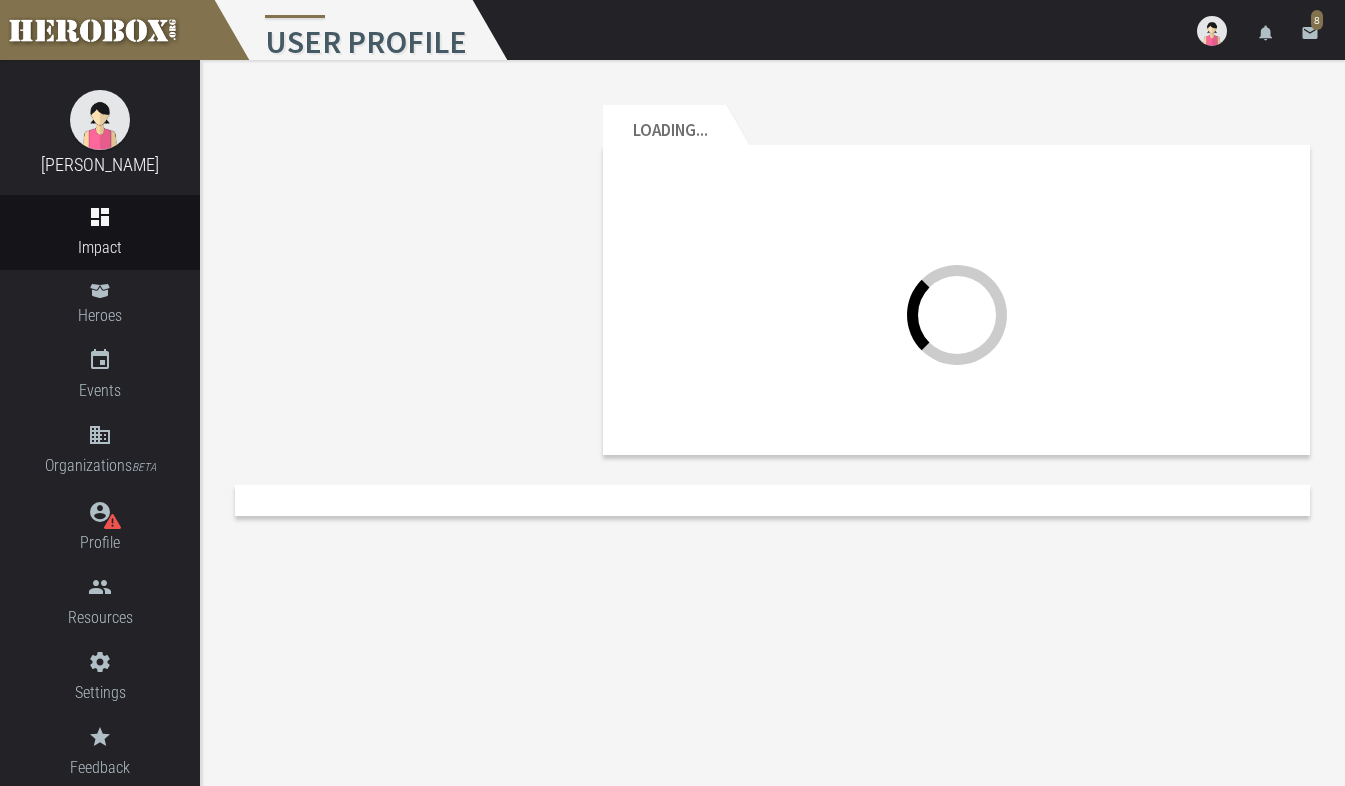 scroll, scrollTop: 0, scrollLeft: 0, axis: both 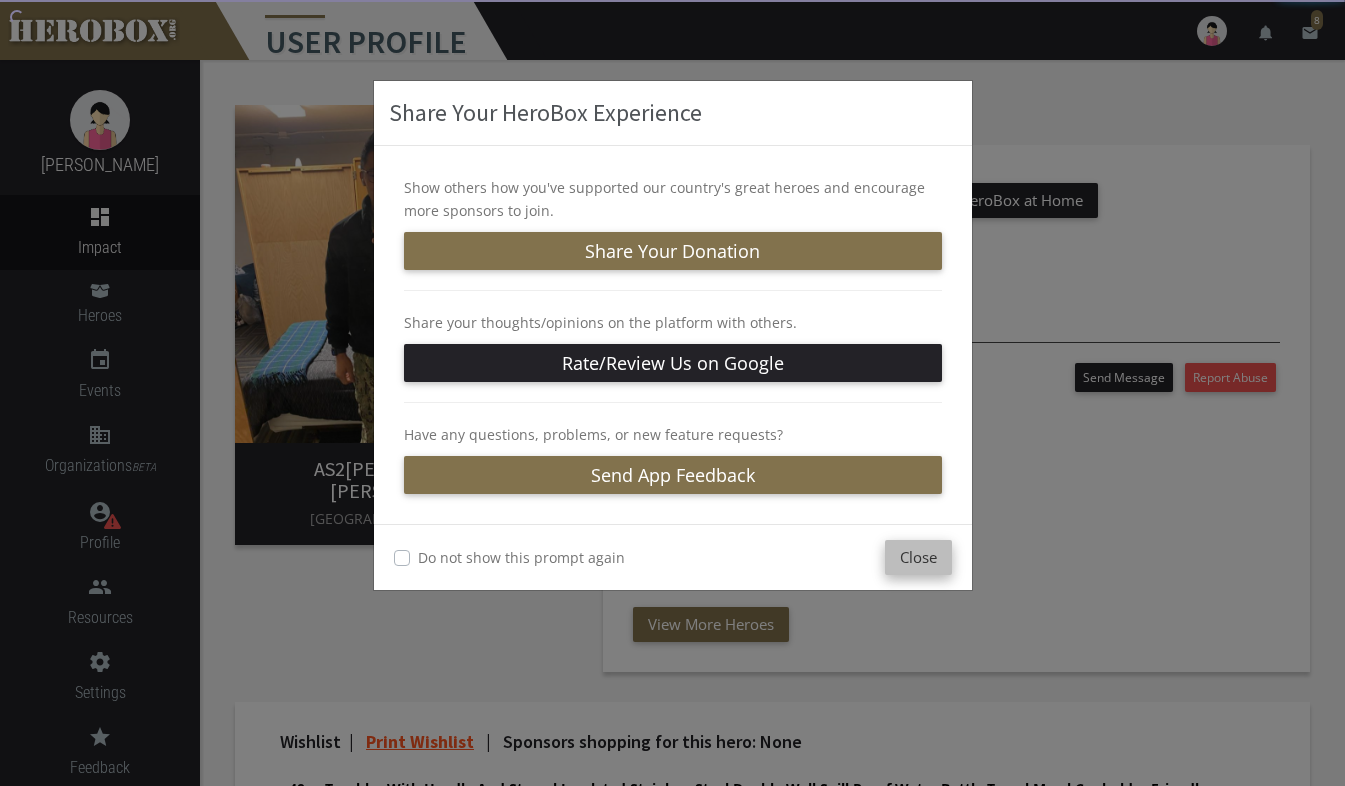 click on "Close" at bounding box center [918, 557] 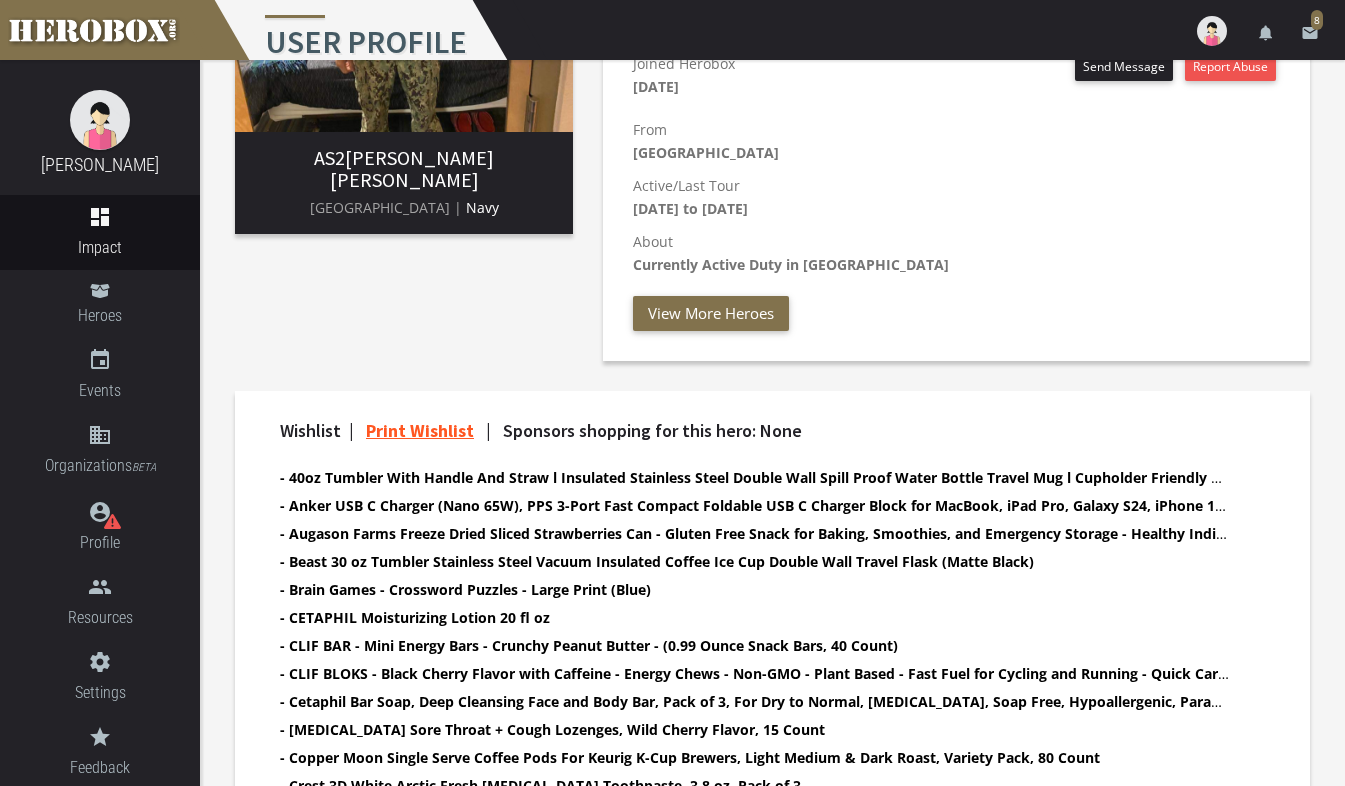 scroll, scrollTop: 0, scrollLeft: 0, axis: both 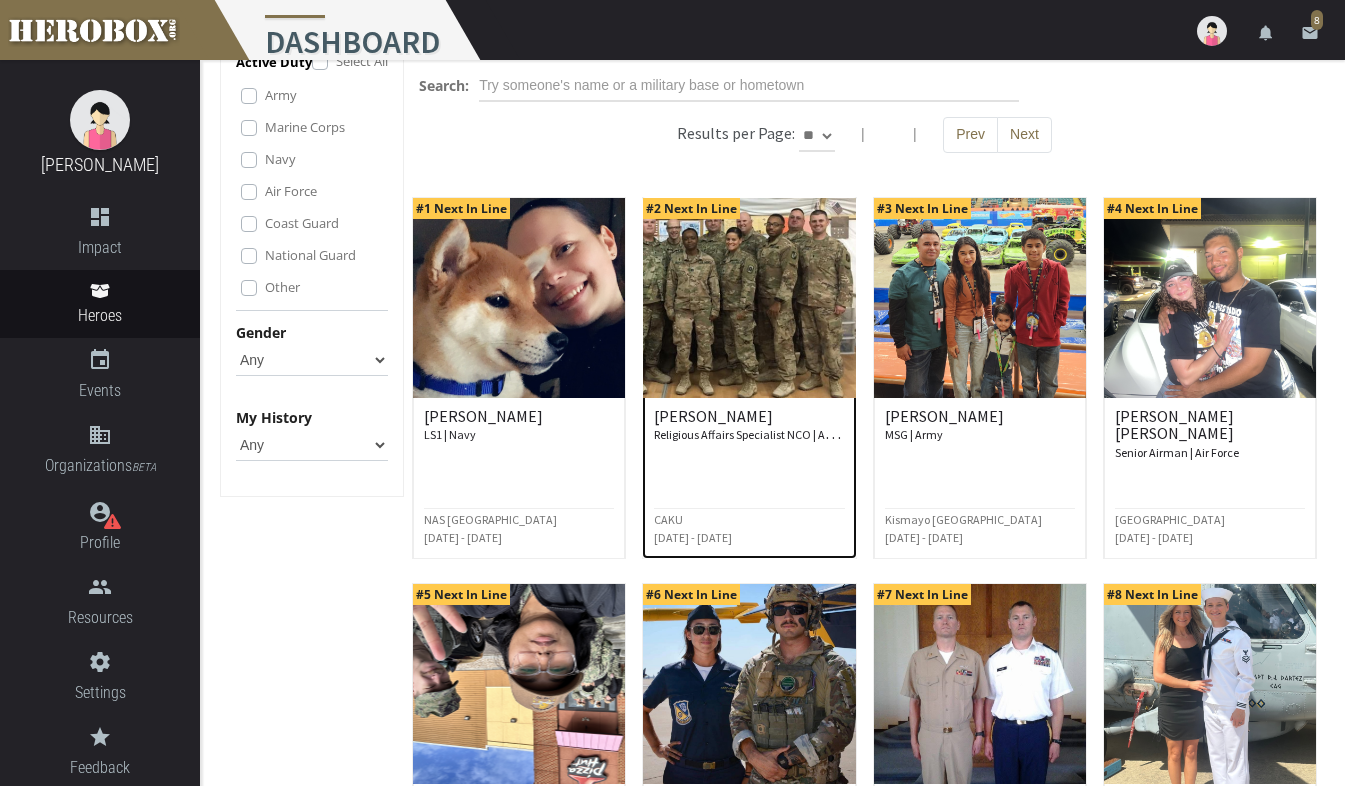 click at bounding box center (749, 298) 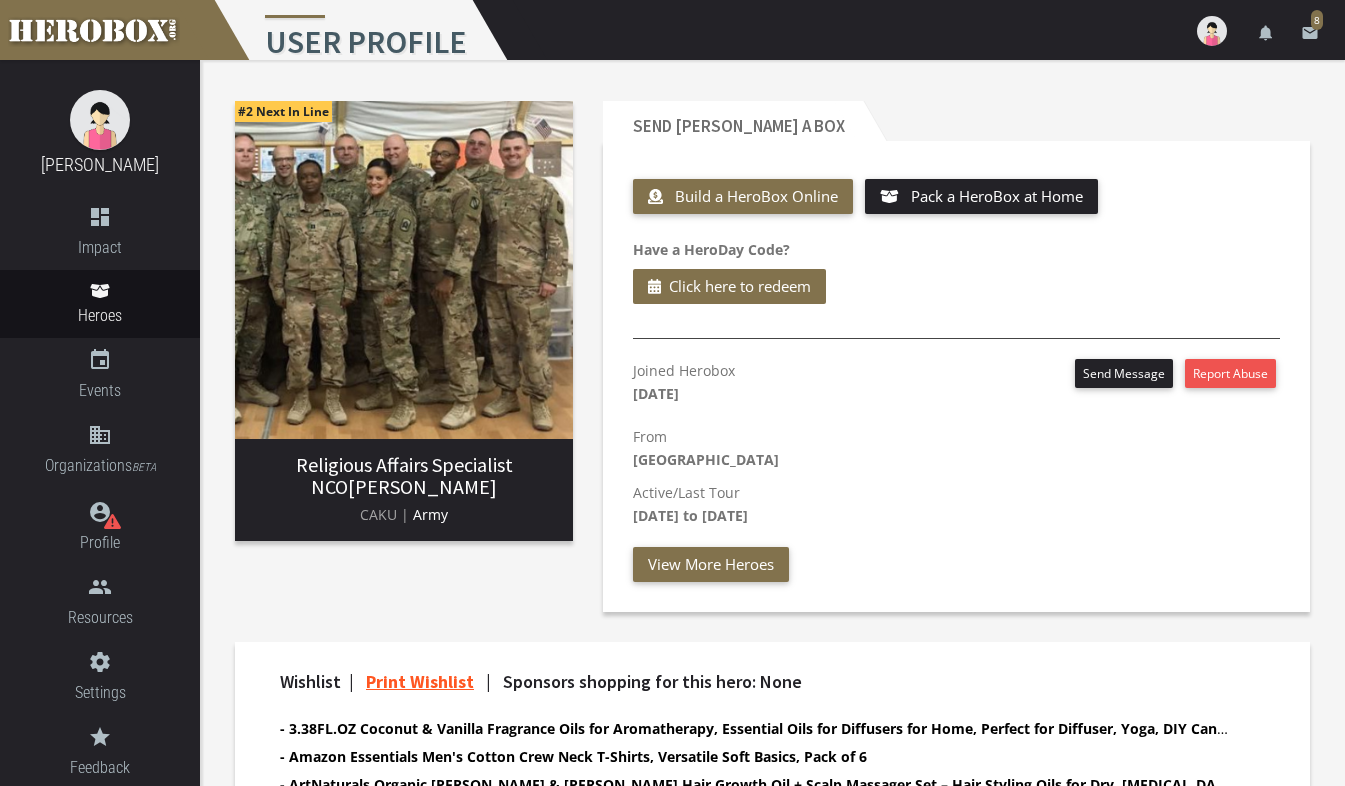 scroll, scrollTop: 0, scrollLeft: 0, axis: both 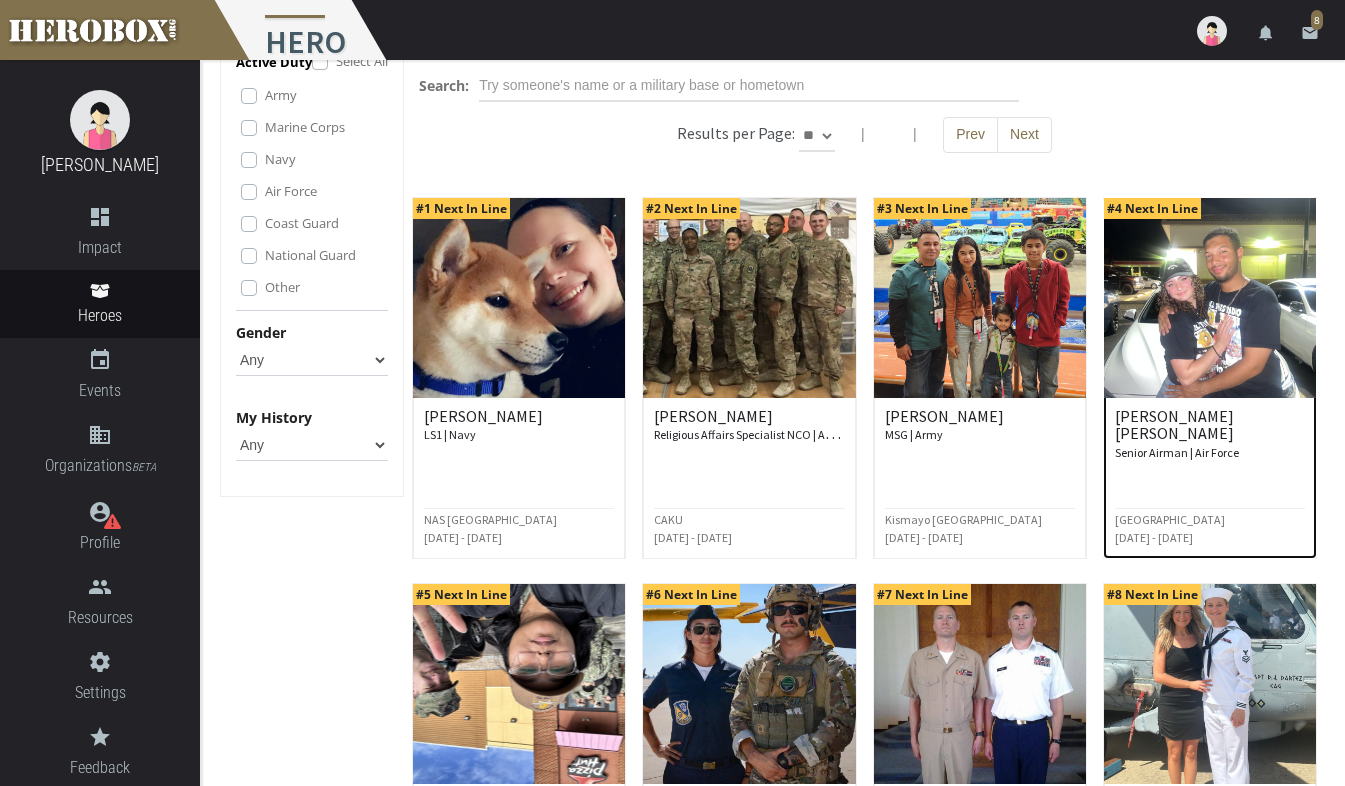 click at bounding box center [1210, 298] 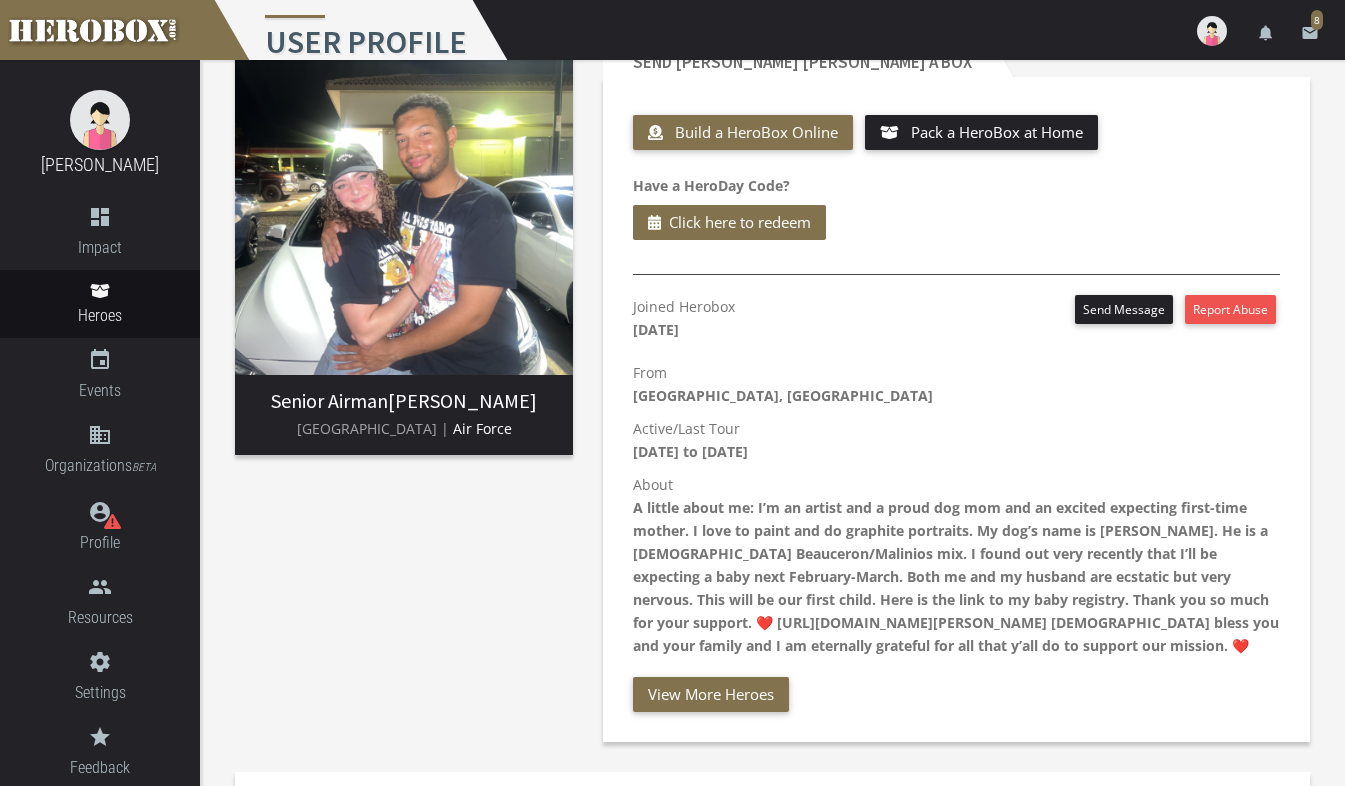 scroll, scrollTop: 100, scrollLeft: 0, axis: vertical 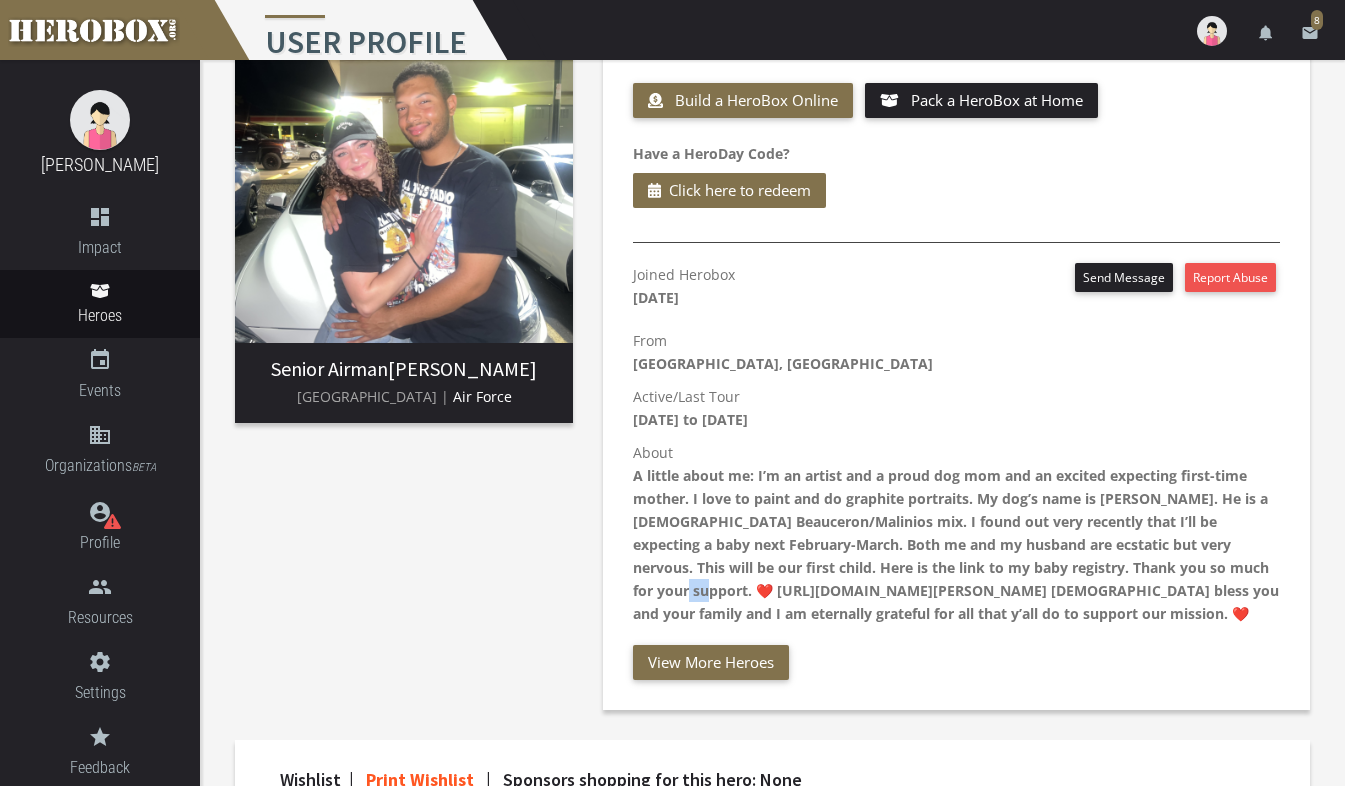 drag, startPoint x: 633, startPoint y: 595, endPoint x: 656, endPoint y: 592, distance: 23.194826 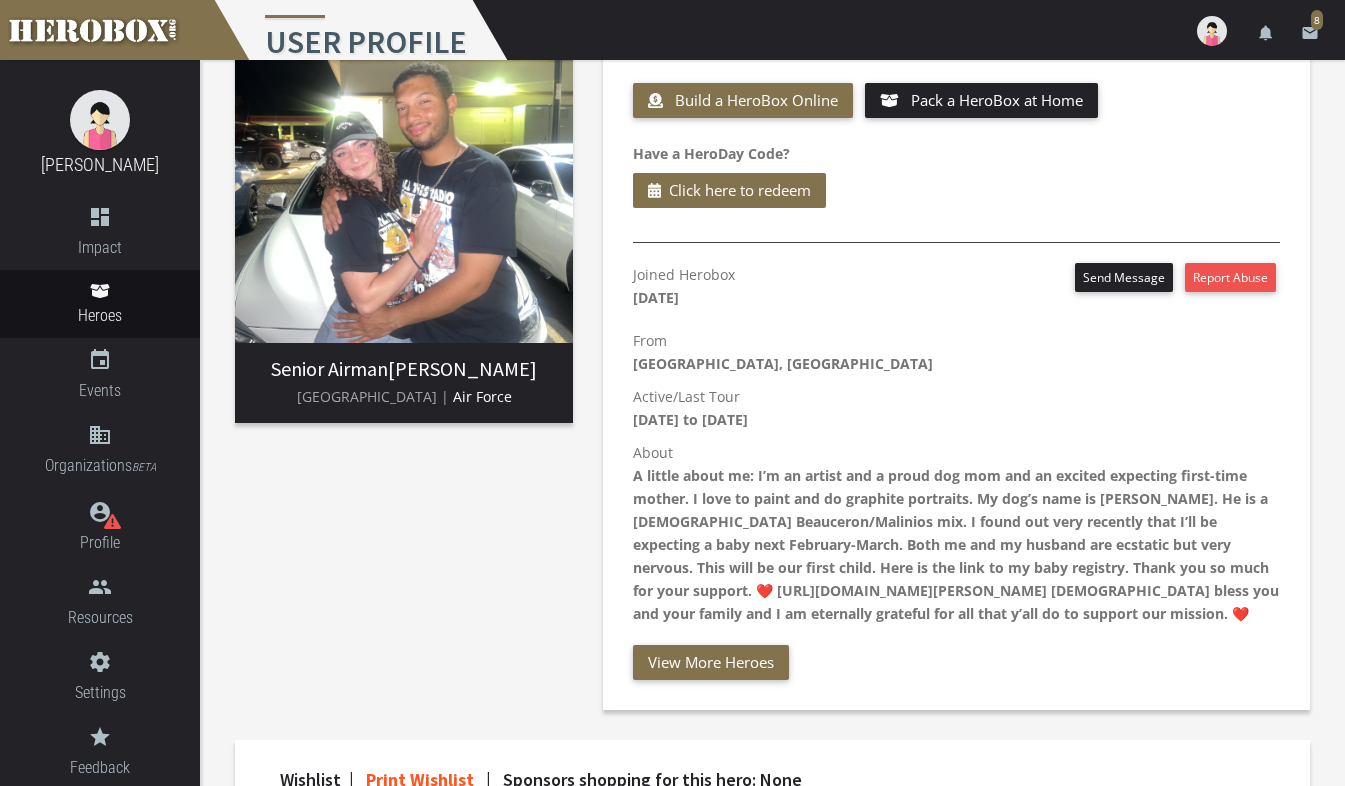 drag, startPoint x: 656, startPoint y: 592, endPoint x: 670, endPoint y: 565, distance: 30.413813 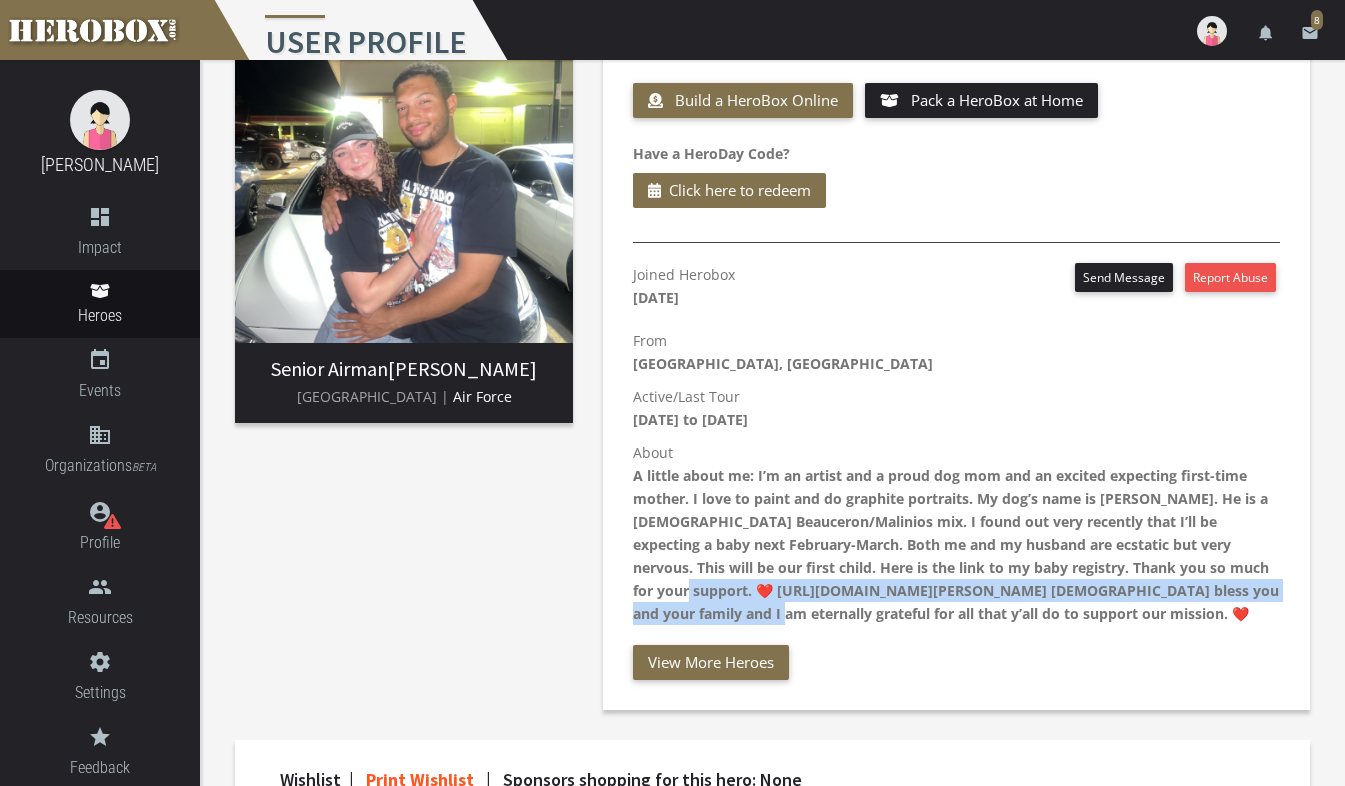 drag, startPoint x: 633, startPoint y: 584, endPoint x: 852, endPoint y: 604, distance: 219.91135 